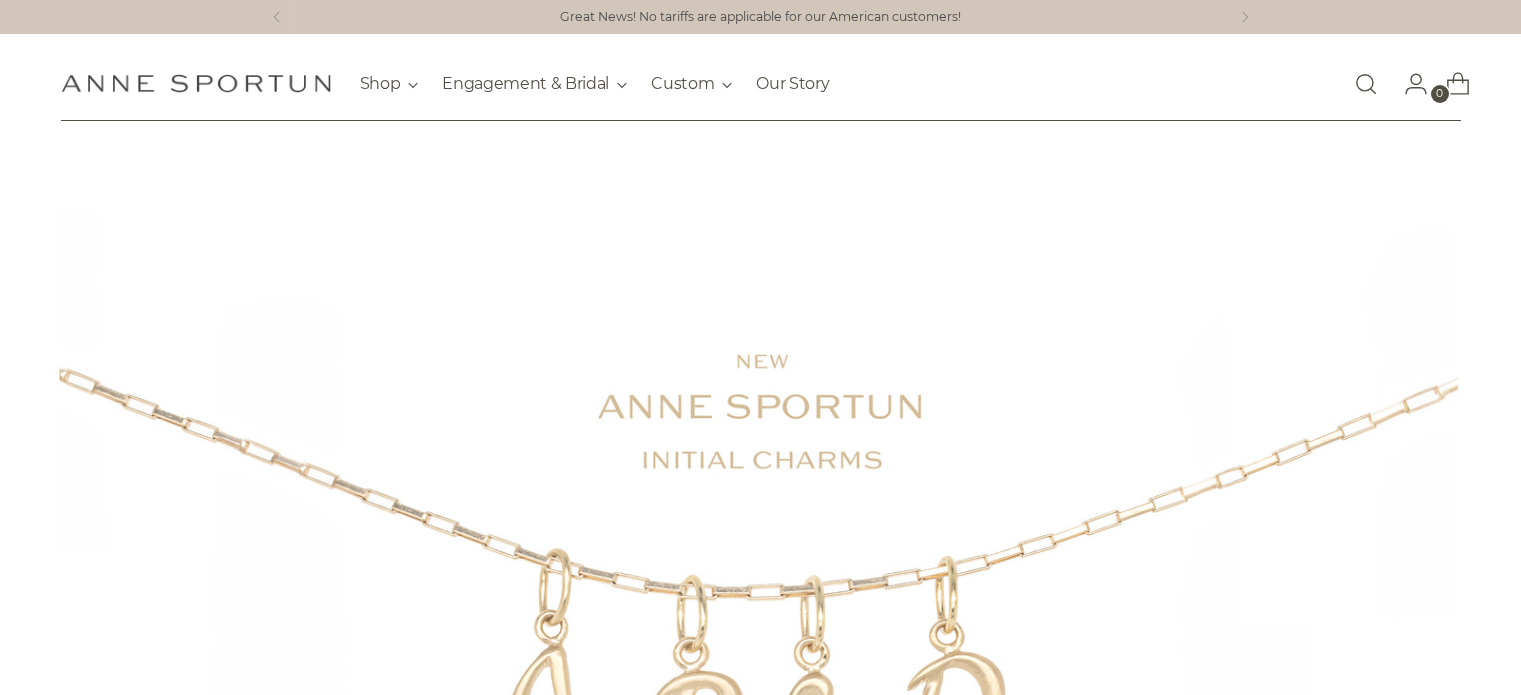 scroll, scrollTop: 0, scrollLeft: 0, axis: both 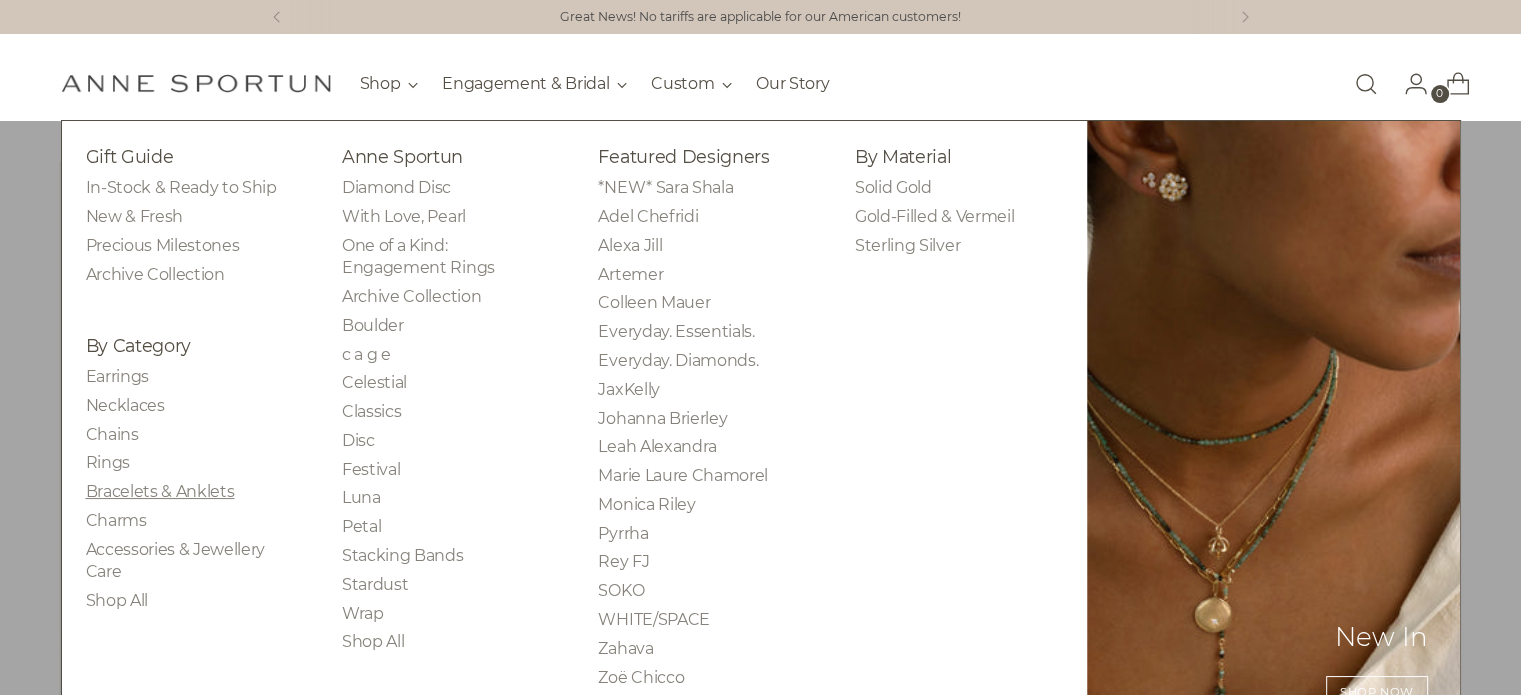 click on "Bracelets & Anklets" at bounding box center [160, 491] 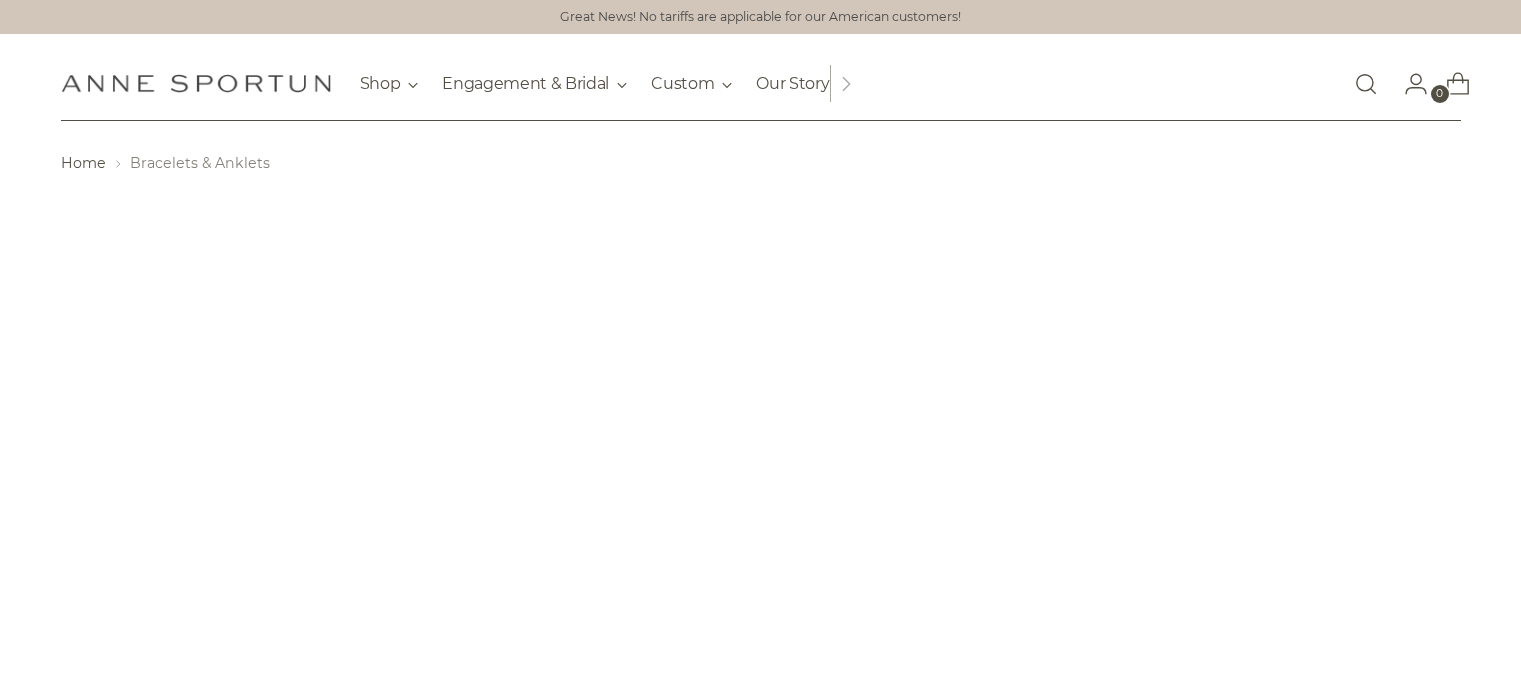 scroll, scrollTop: 0, scrollLeft: 0, axis: both 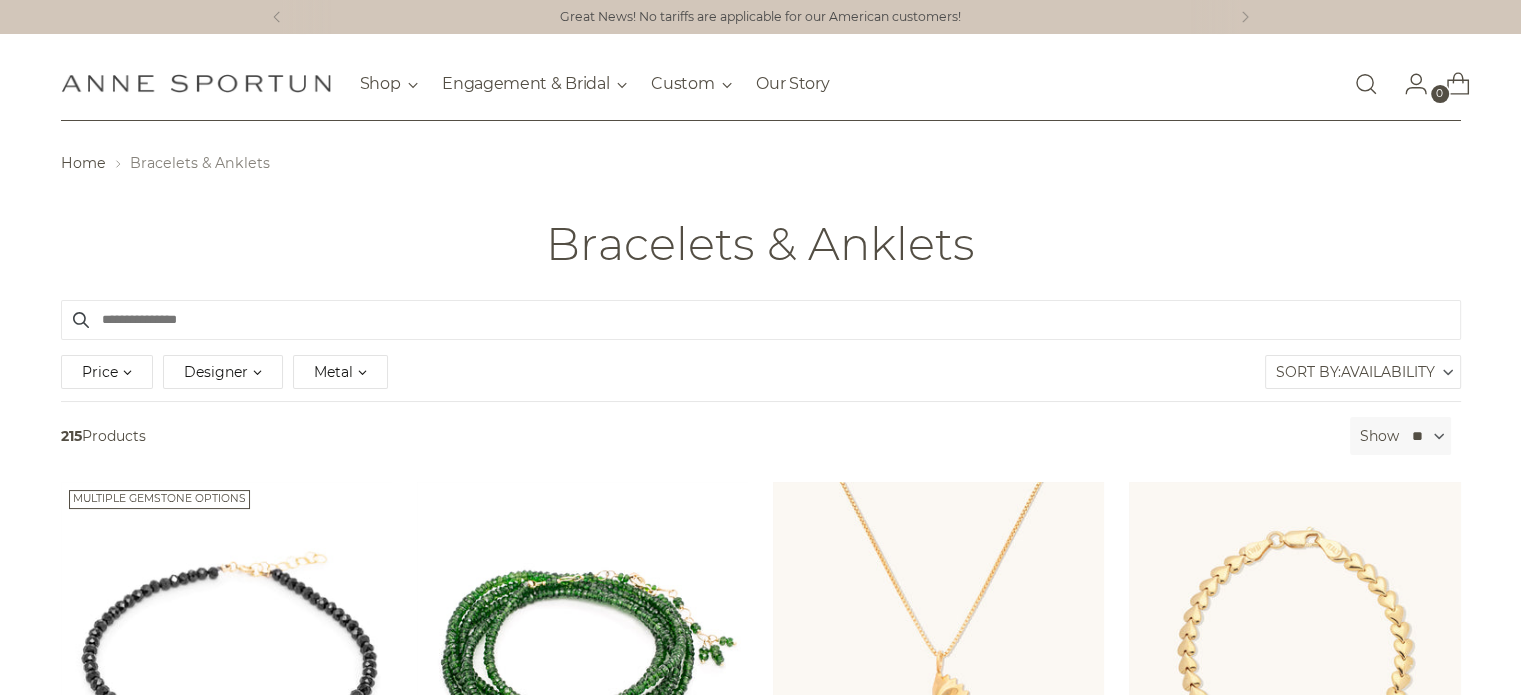 click on "Availability" at bounding box center (1388, 372) 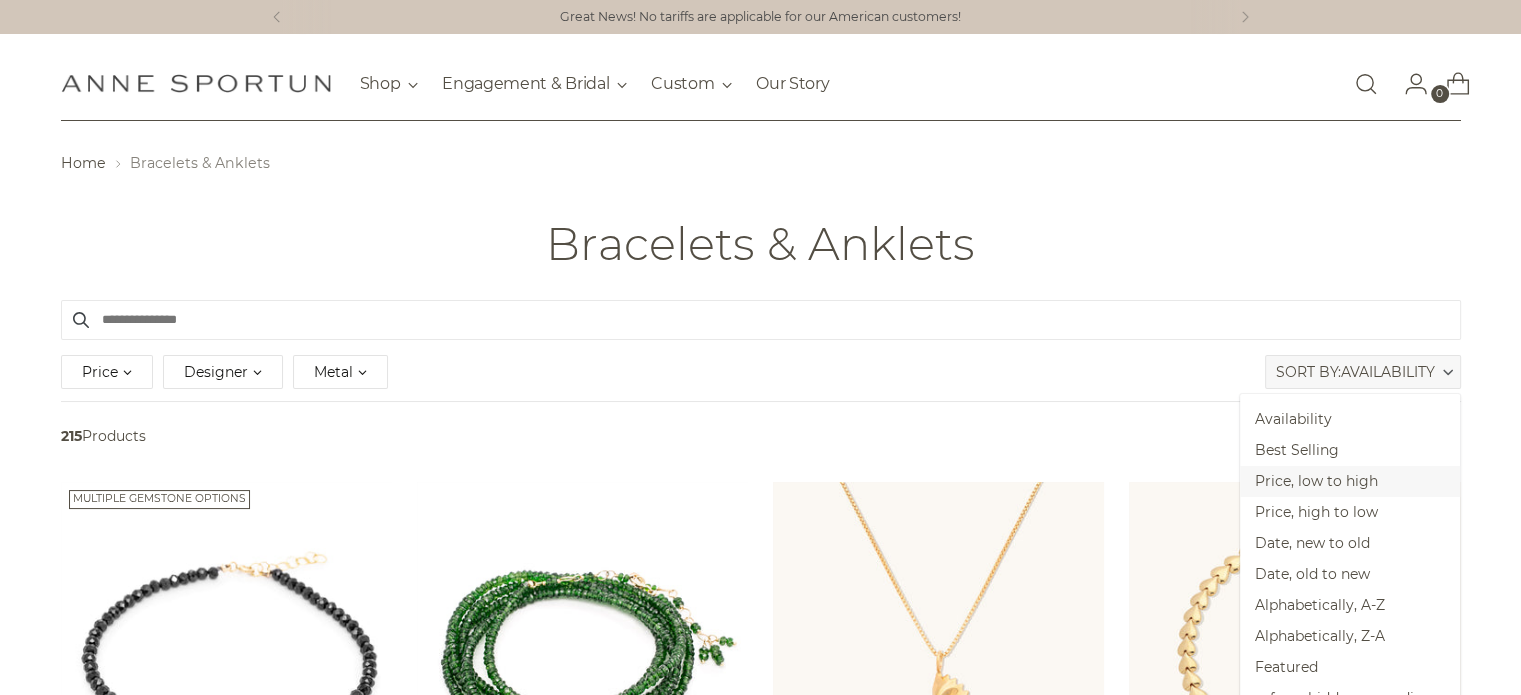 click on "Price, low to high" at bounding box center (1350, 481) 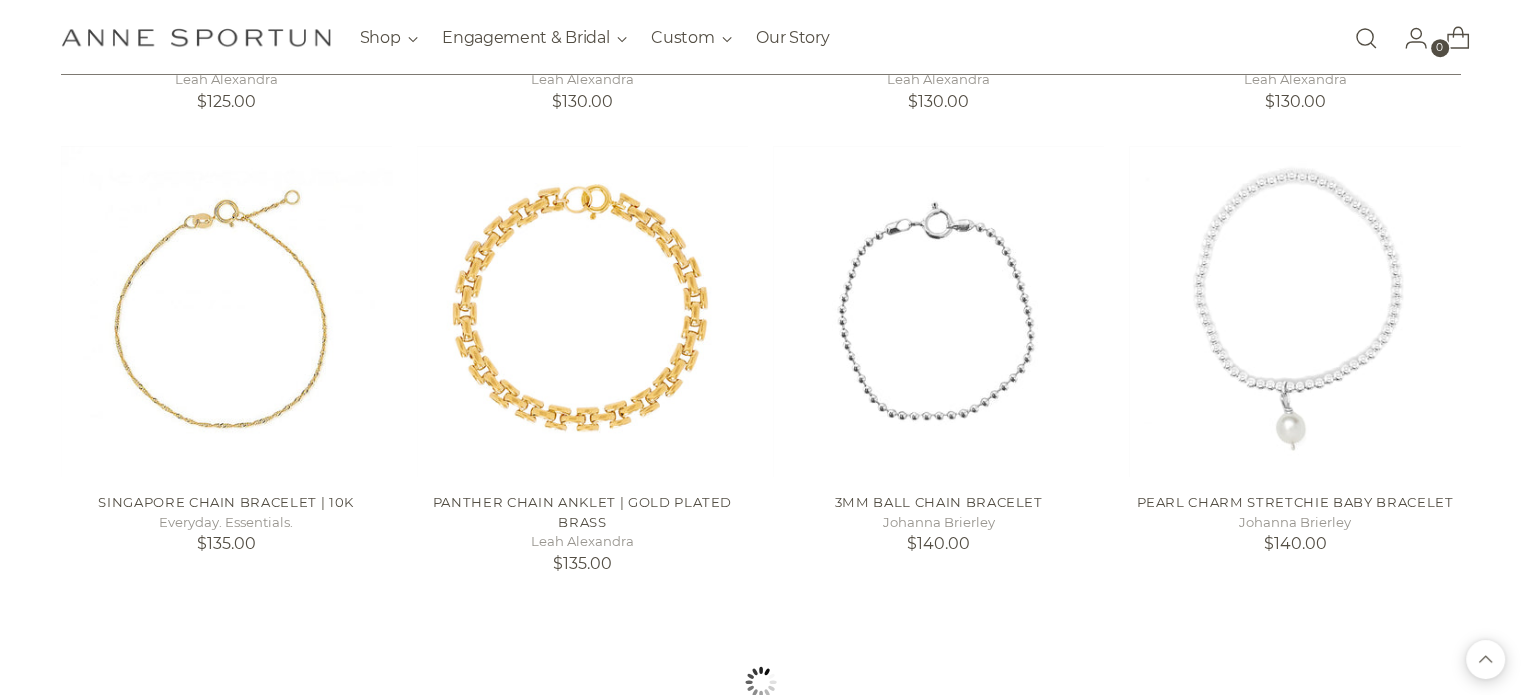 scroll, scrollTop: 1708, scrollLeft: 0, axis: vertical 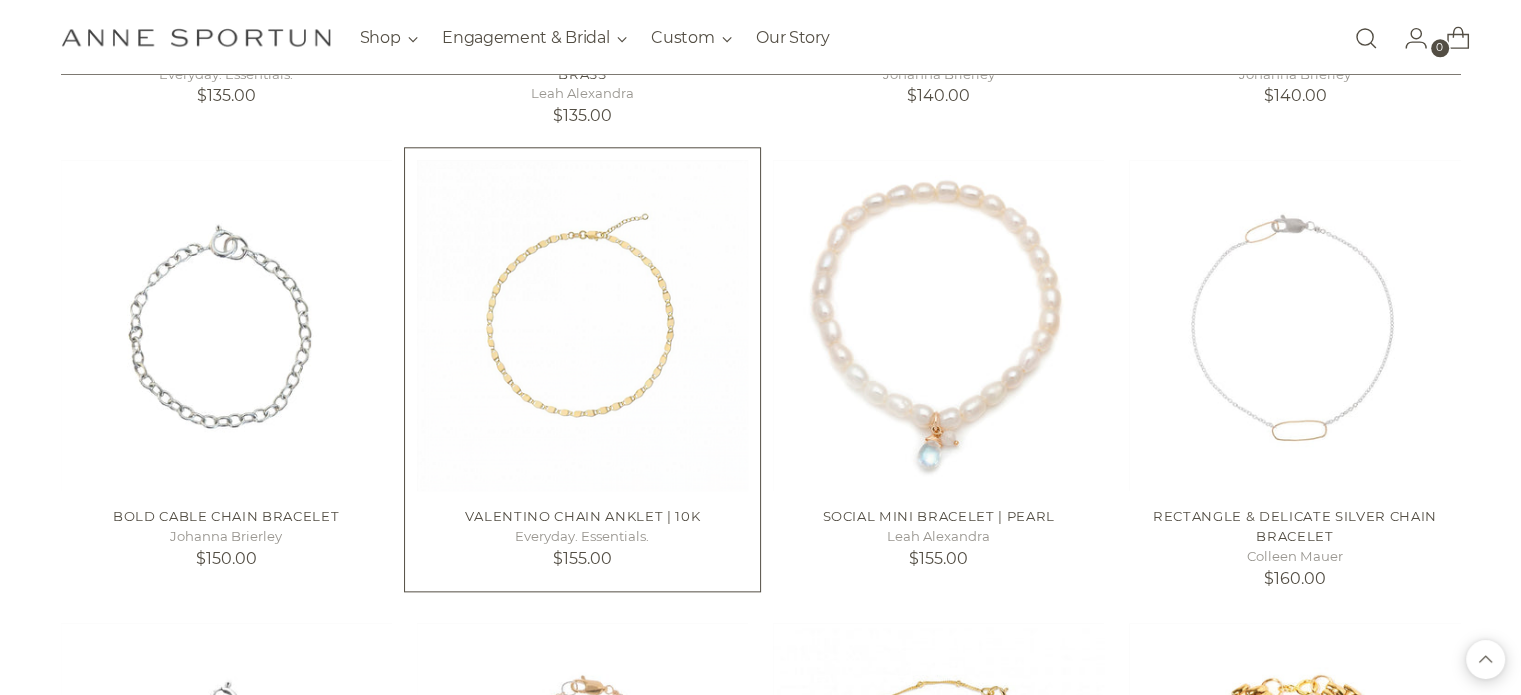 click at bounding box center (0, 0) 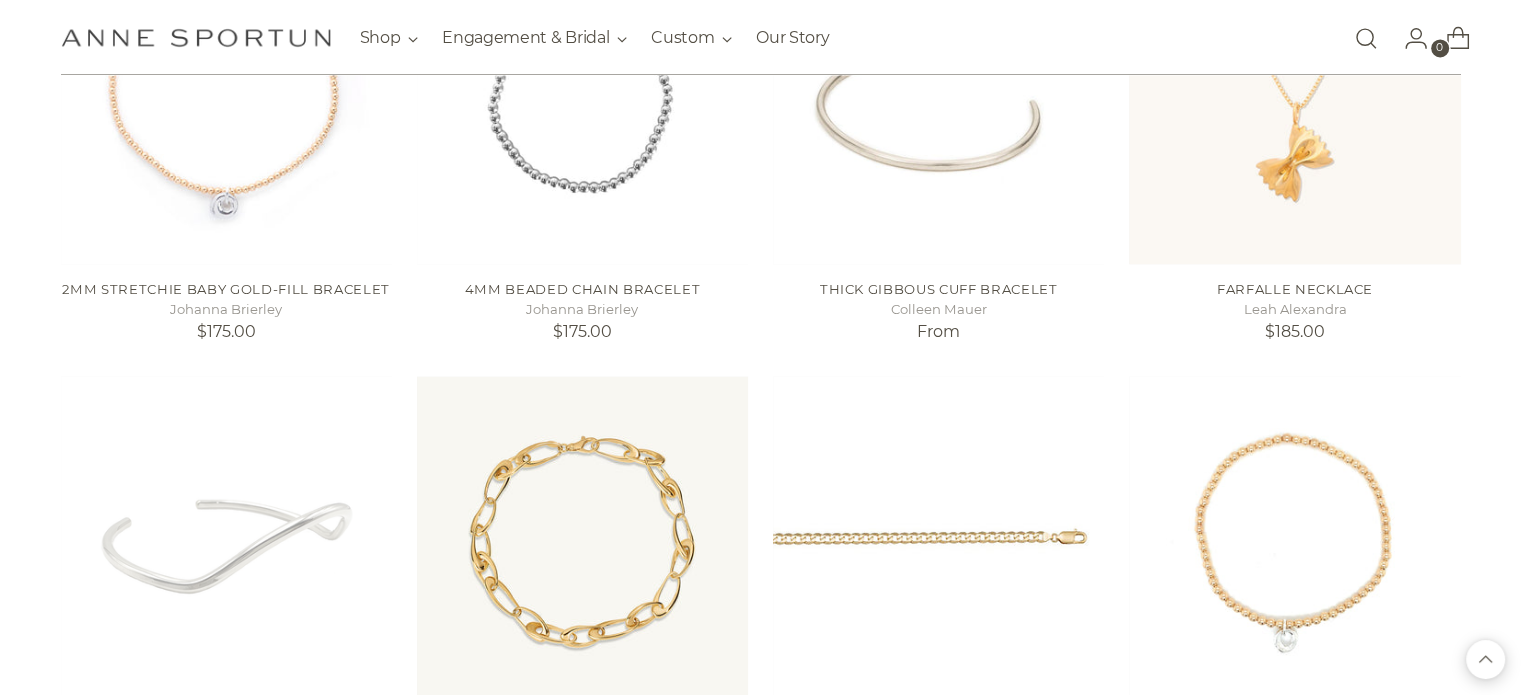 scroll, scrollTop: 3346, scrollLeft: 0, axis: vertical 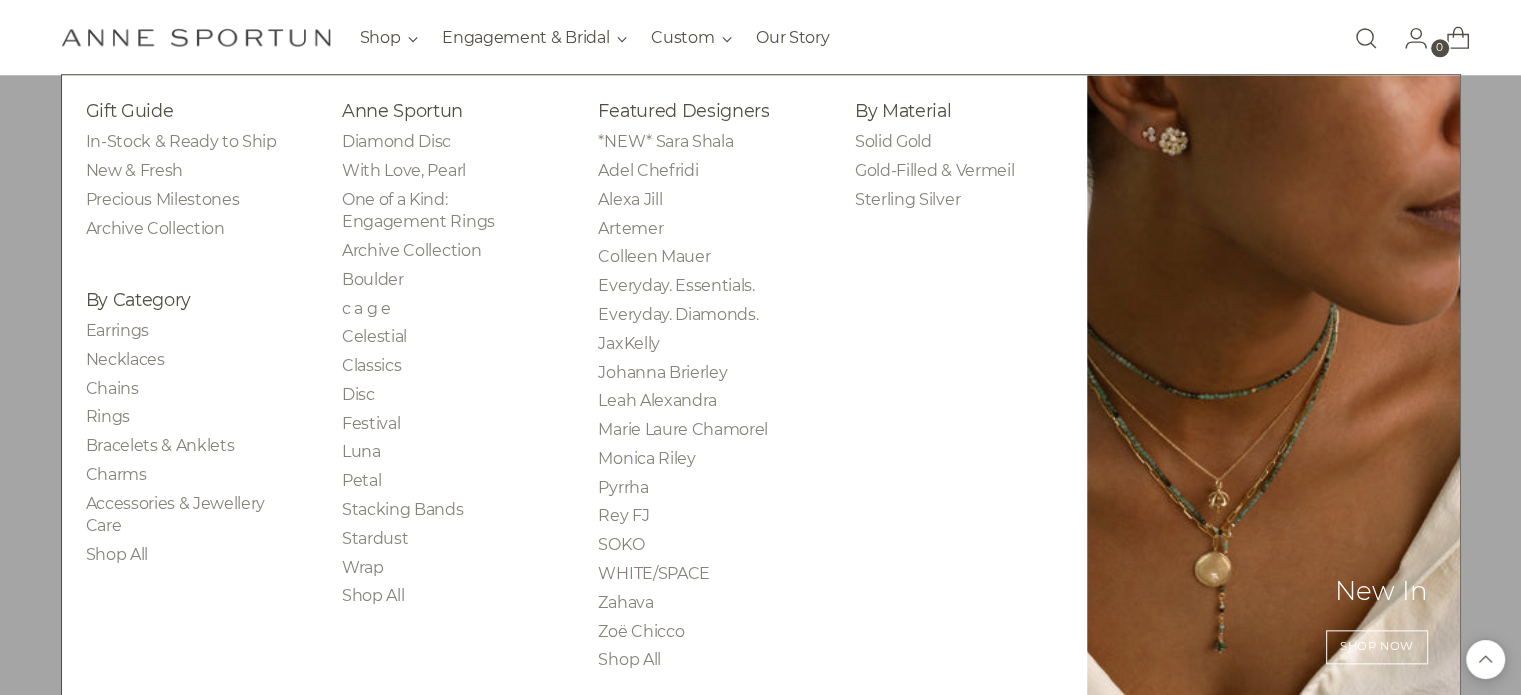 click on "Necklaces" at bounding box center (190, 171) 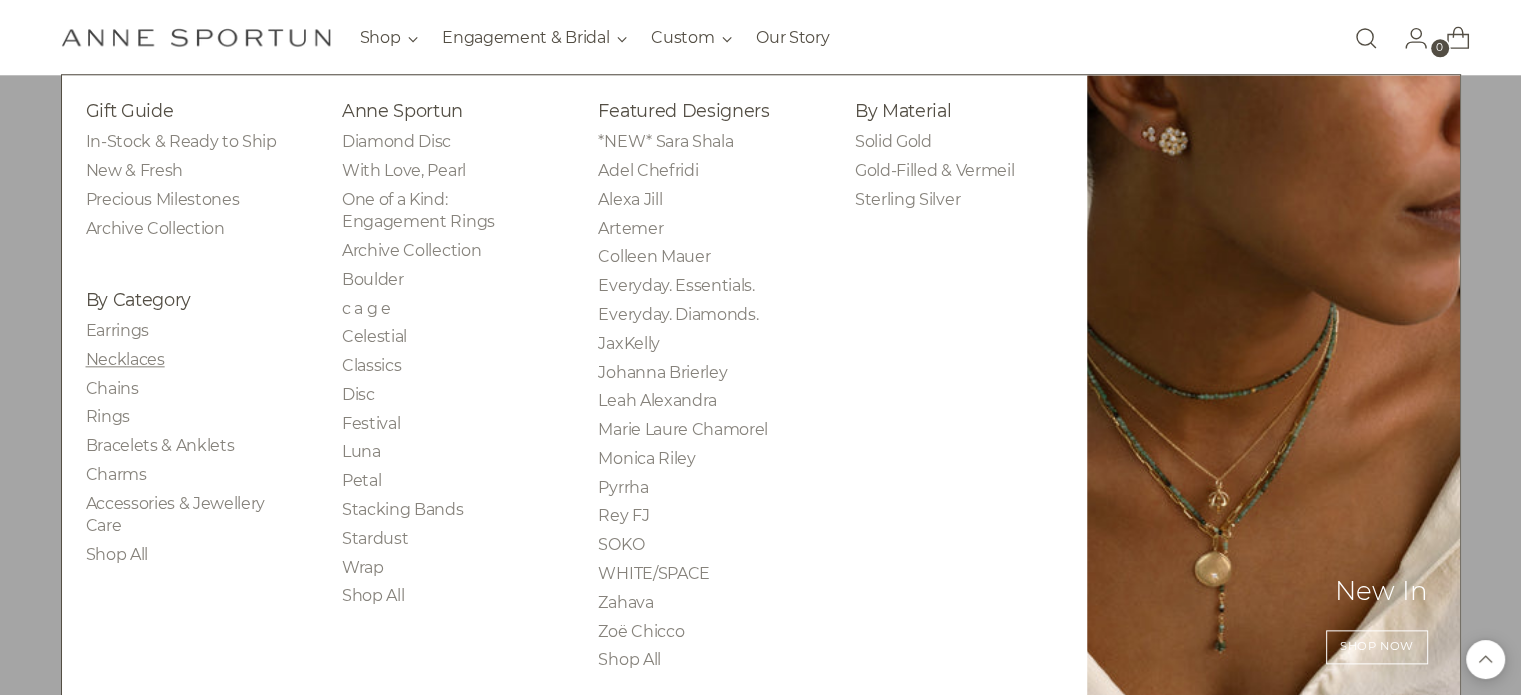 click on "Necklaces" at bounding box center (125, 359) 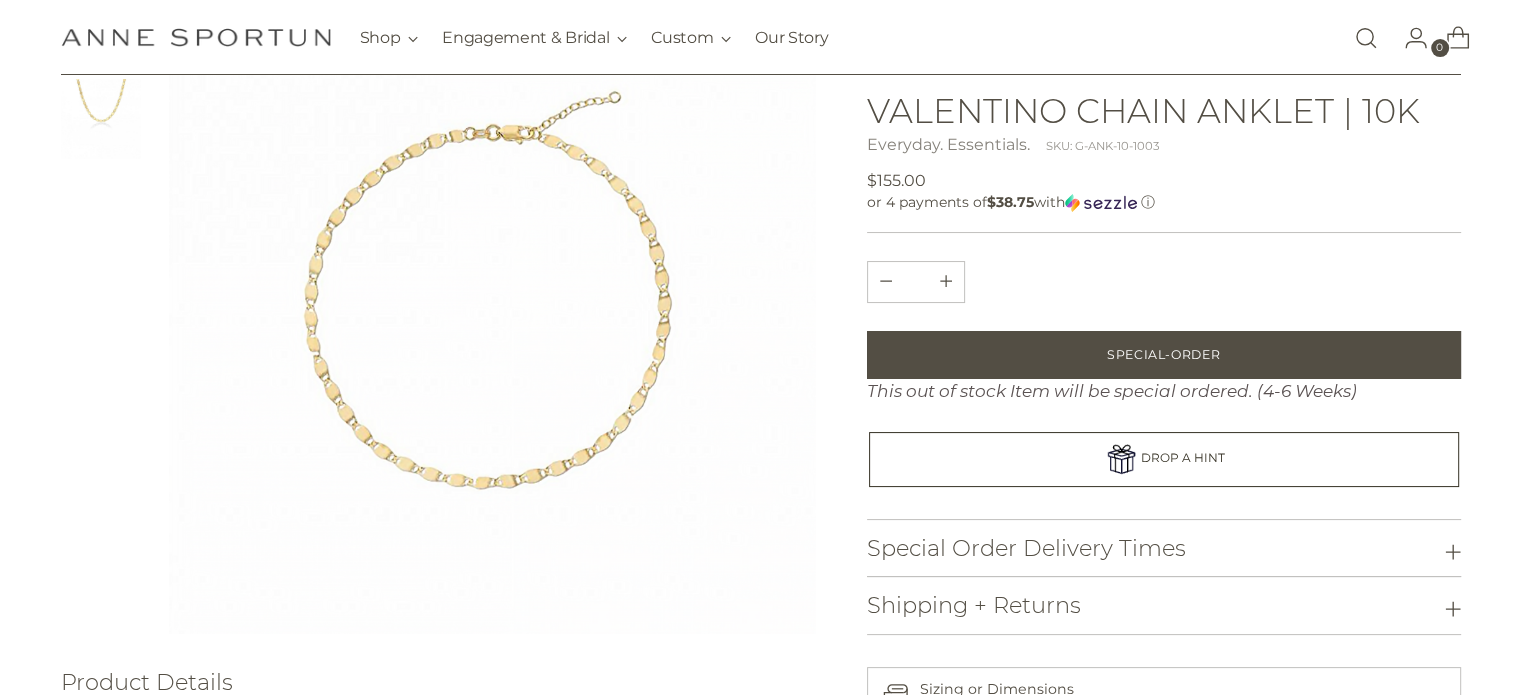 scroll, scrollTop: 208, scrollLeft: 0, axis: vertical 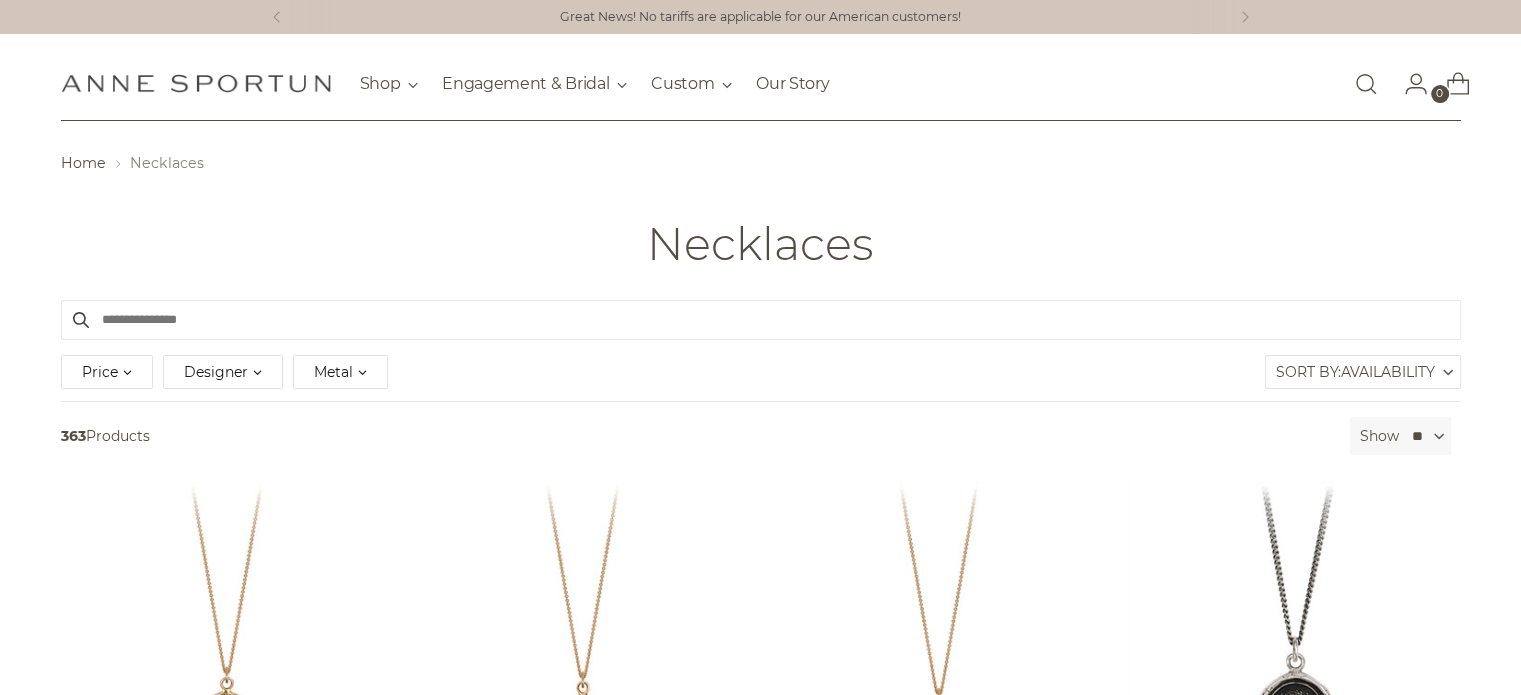 click on "Availability" at bounding box center (1388, 372) 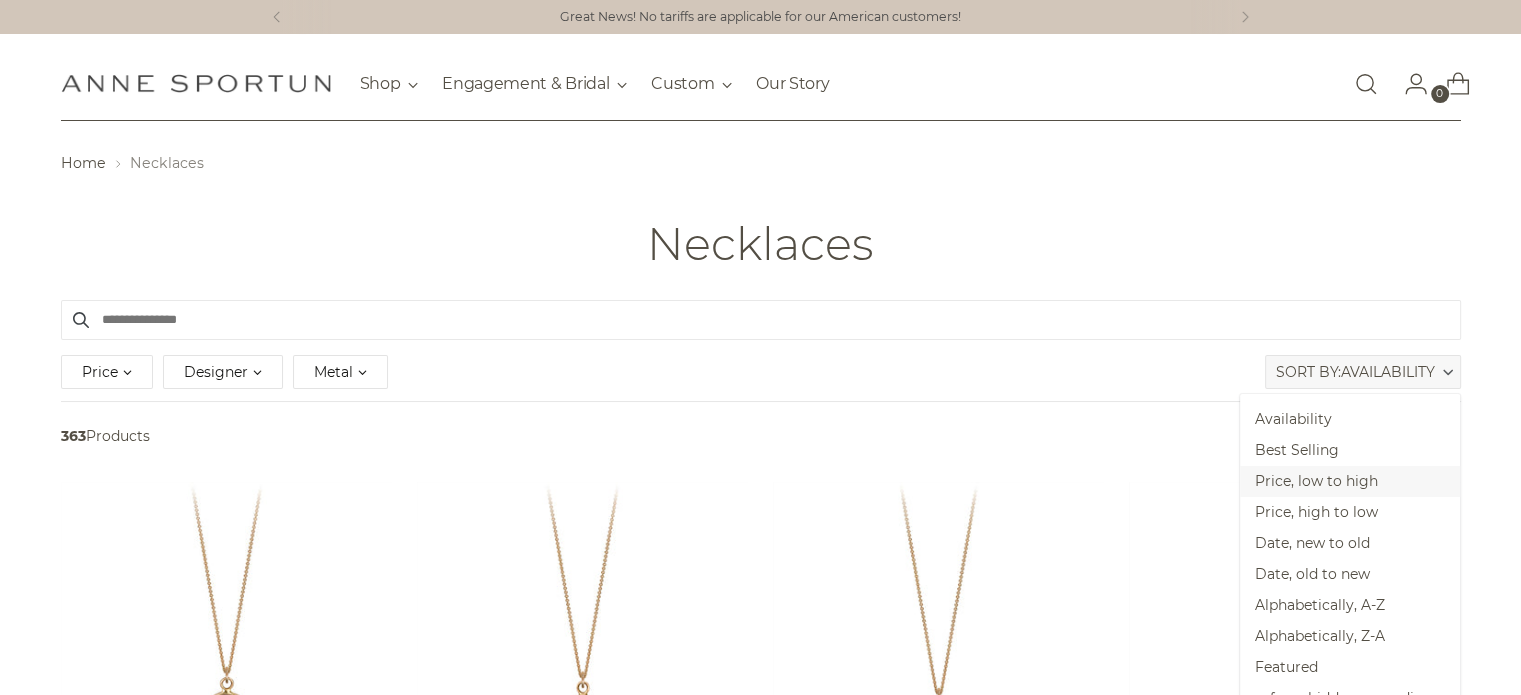 click on "Price, low to high" at bounding box center [1350, 481] 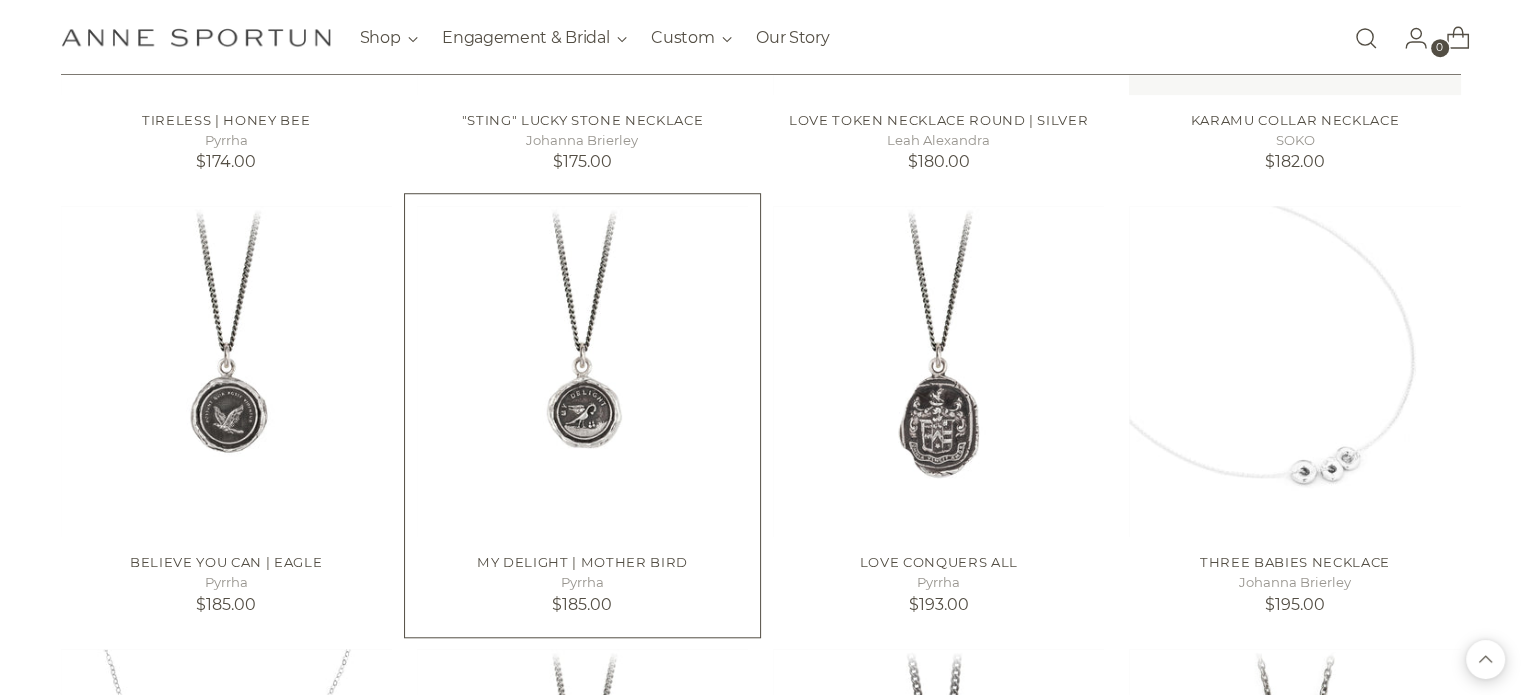 scroll, scrollTop: 1616, scrollLeft: 0, axis: vertical 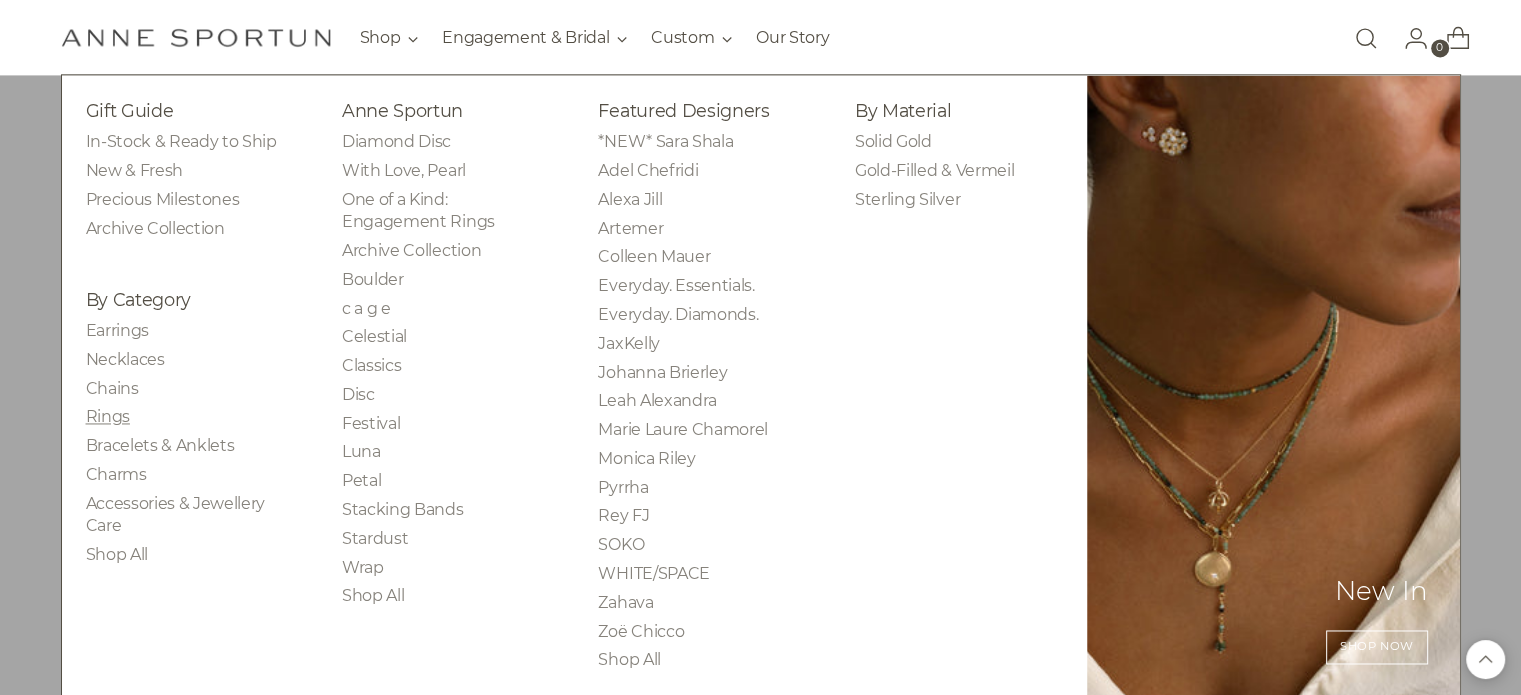 click on "Rings" at bounding box center (108, 416) 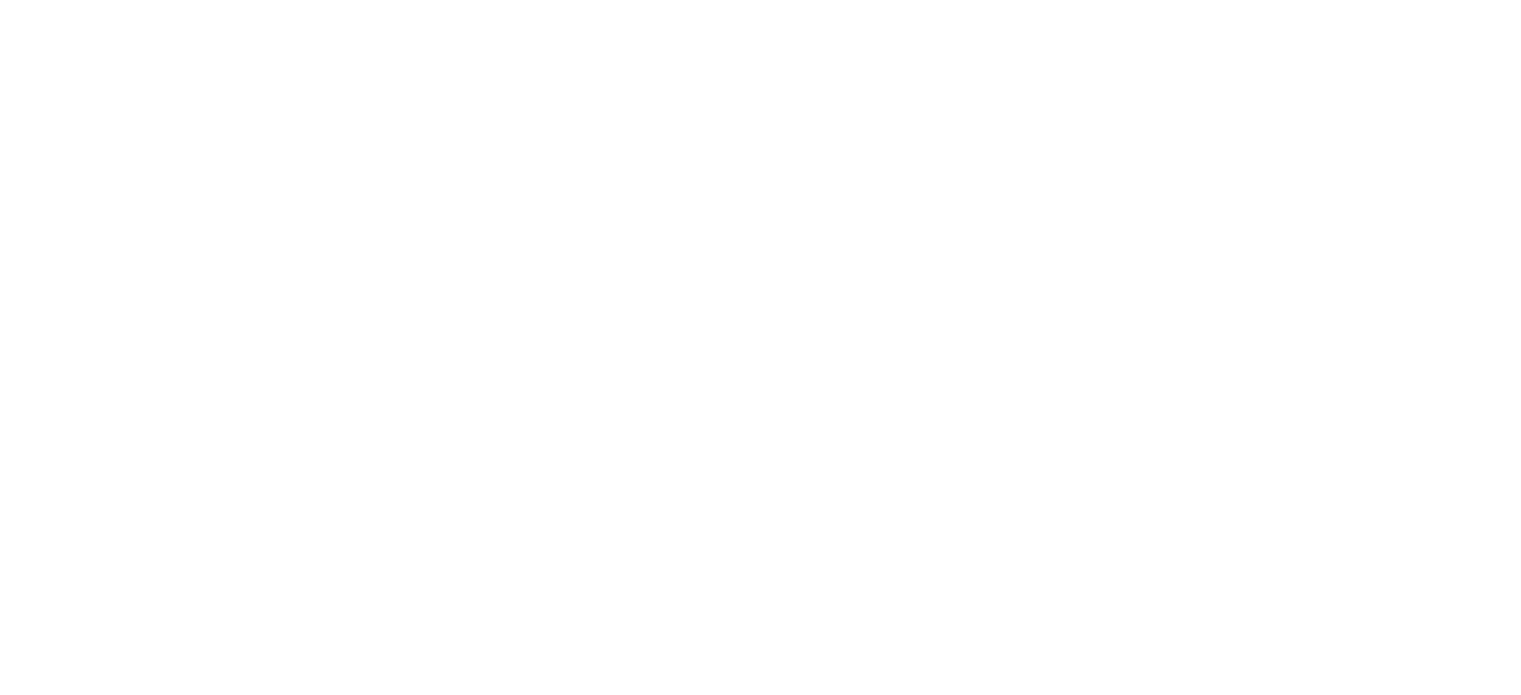 scroll, scrollTop: 0, scrollLeft: 0, axis: both 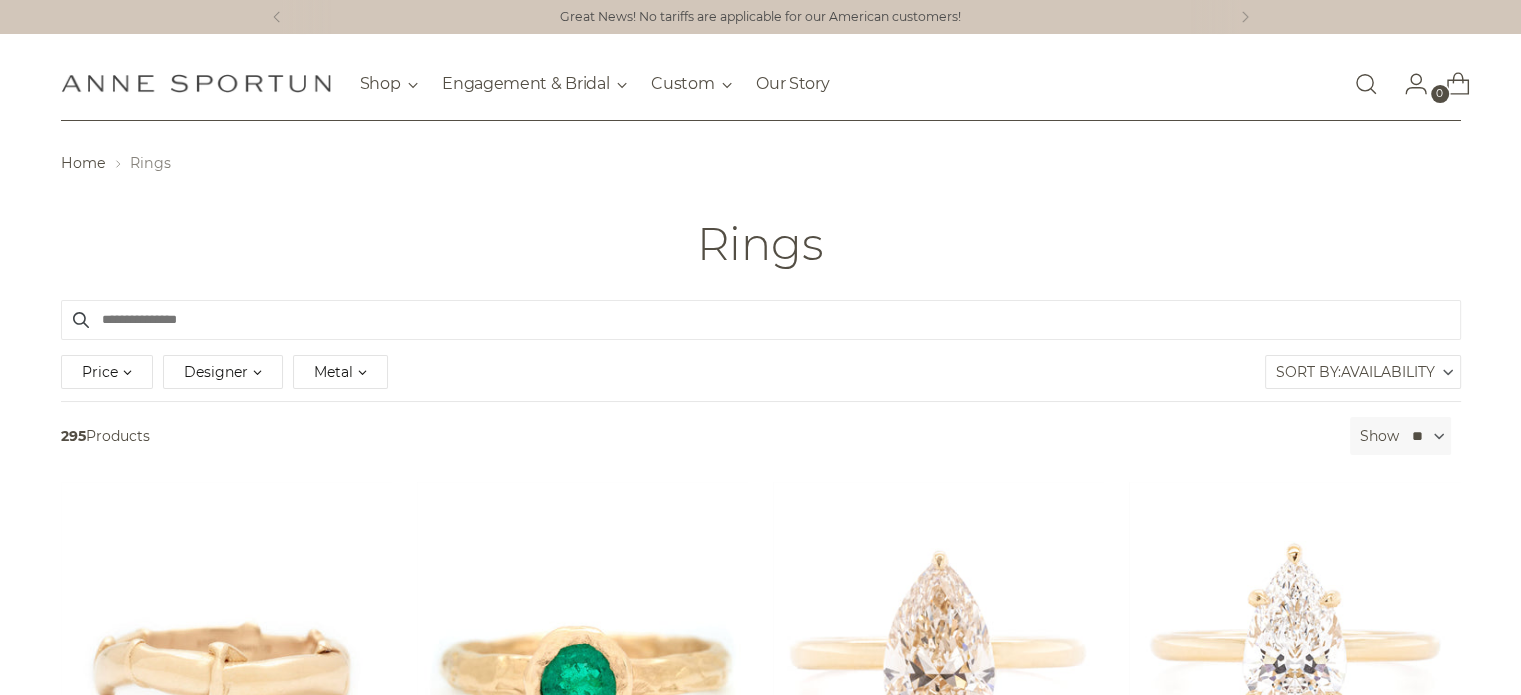 click on "Availability" at bounding box center [1388, 372] 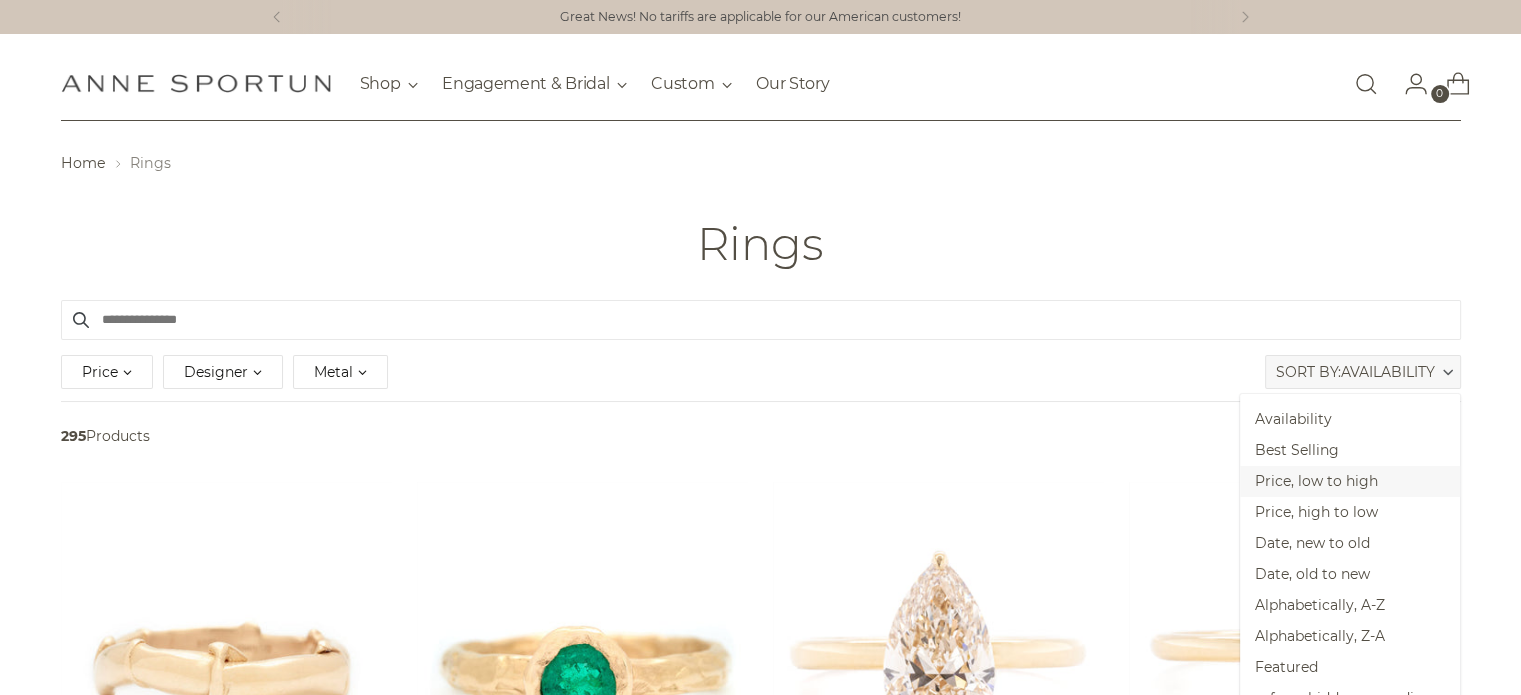 click on "Price, low to high" at bounding box center [1350, 481] 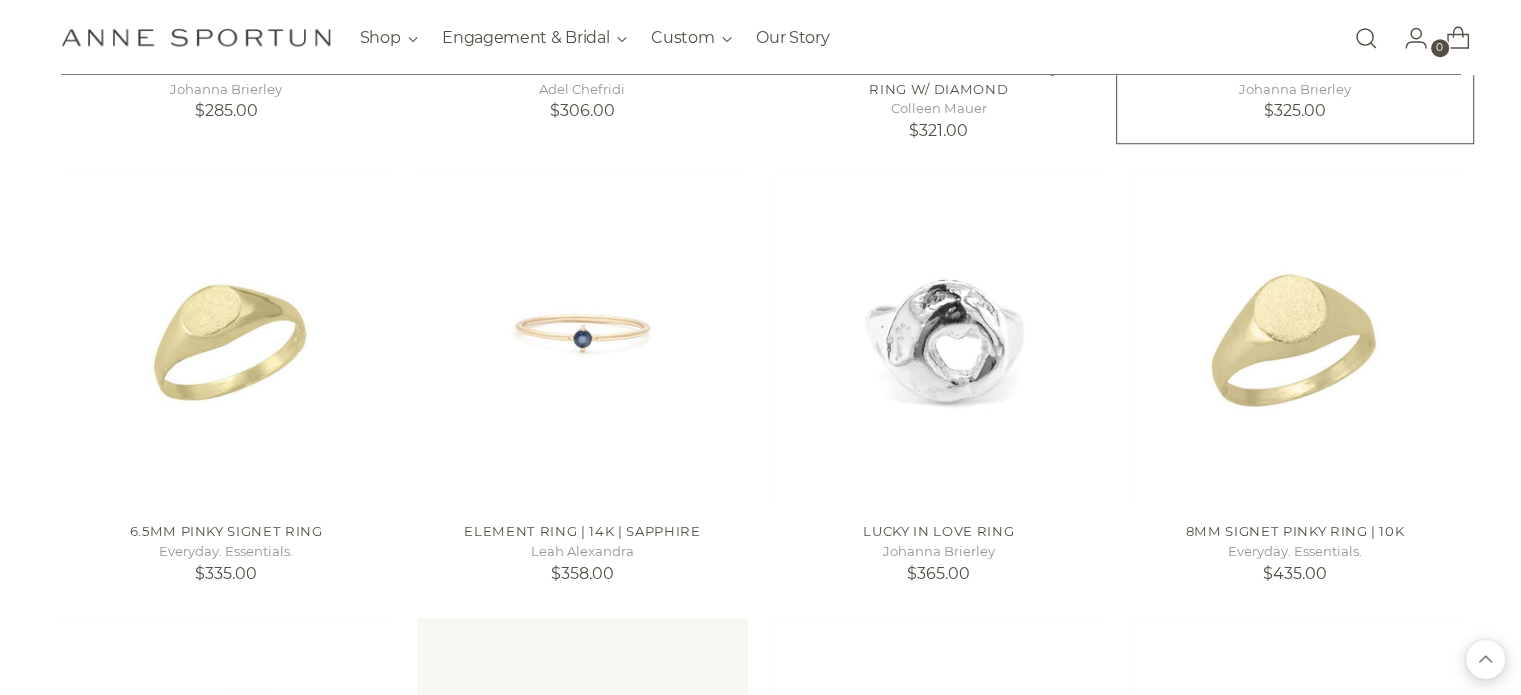 scroll, scrollTop: 1660, scrollLeft: 0, axis: vertical 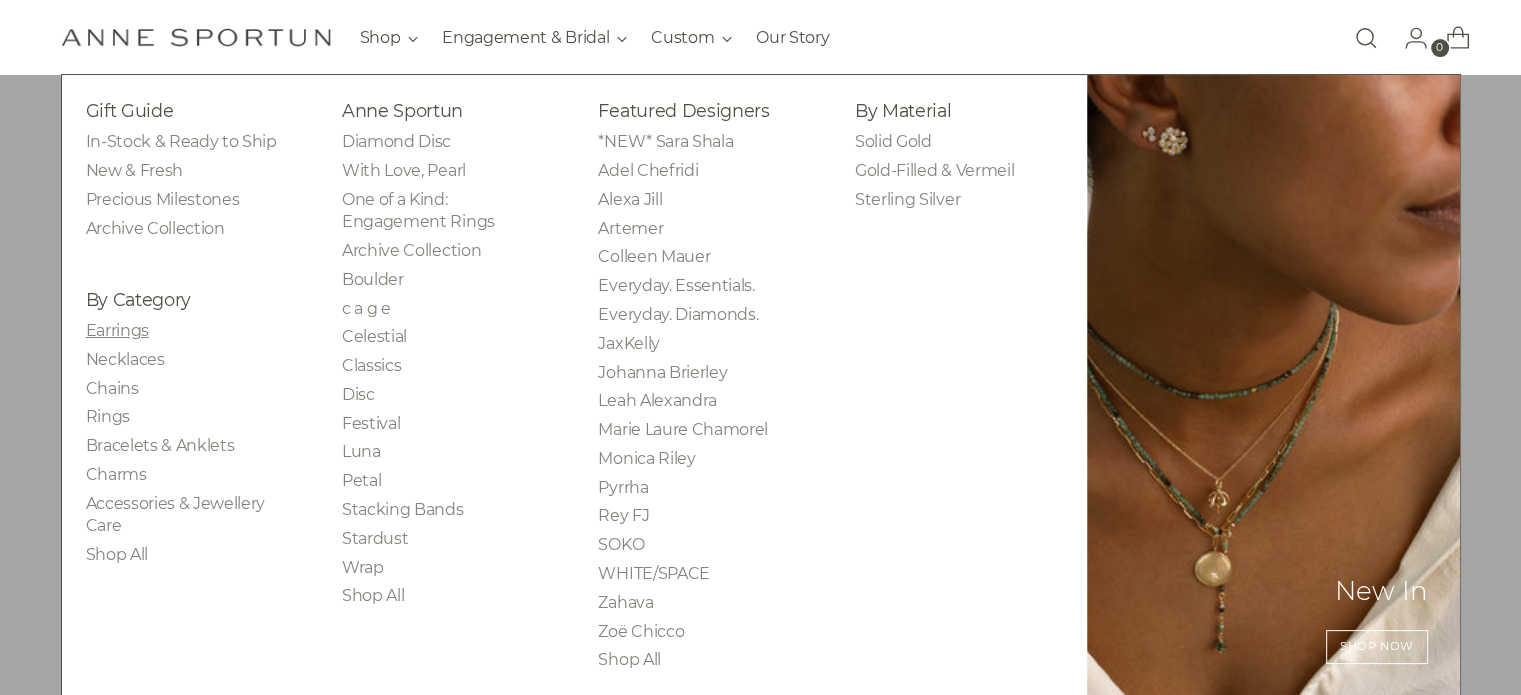 click on "Earrings" at bounding box center [117, 330] 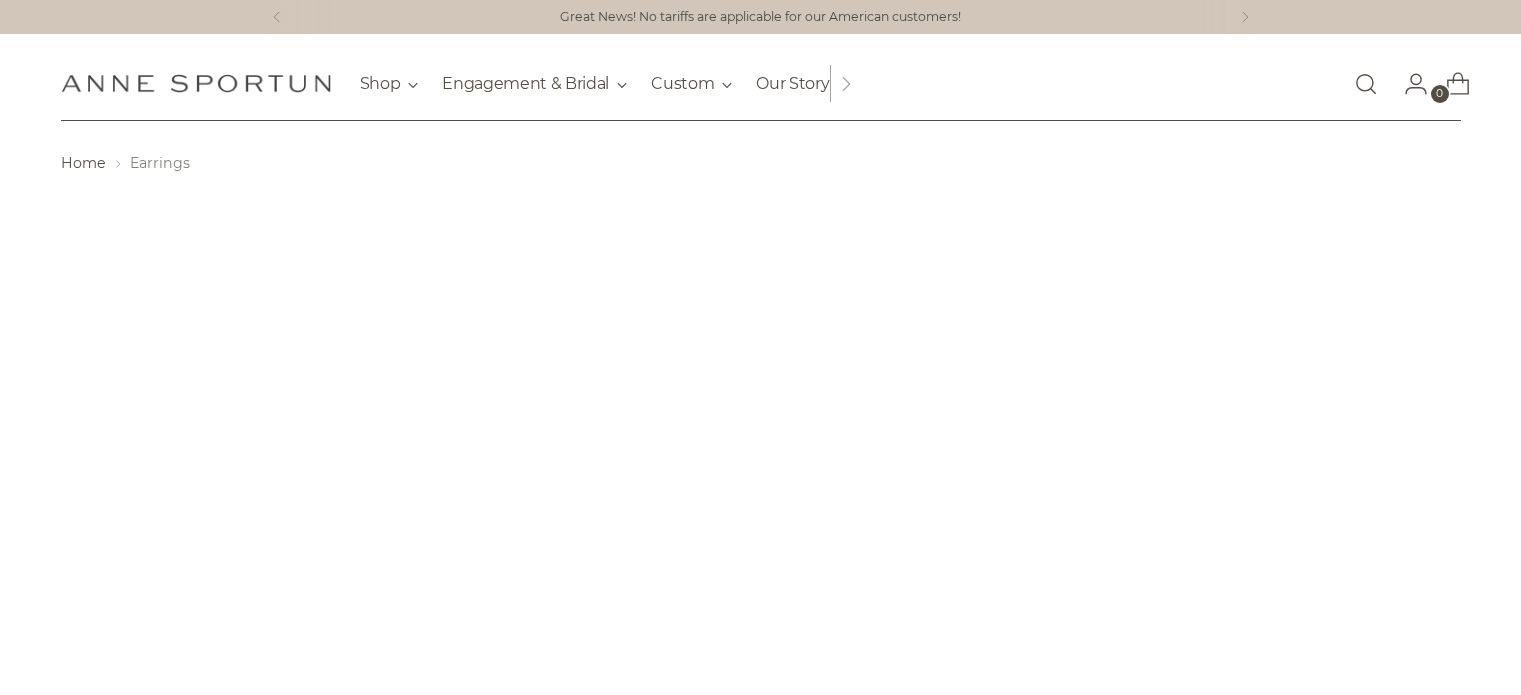 scroll, scrollTop: 0, scrollLeft: 0, axis: both 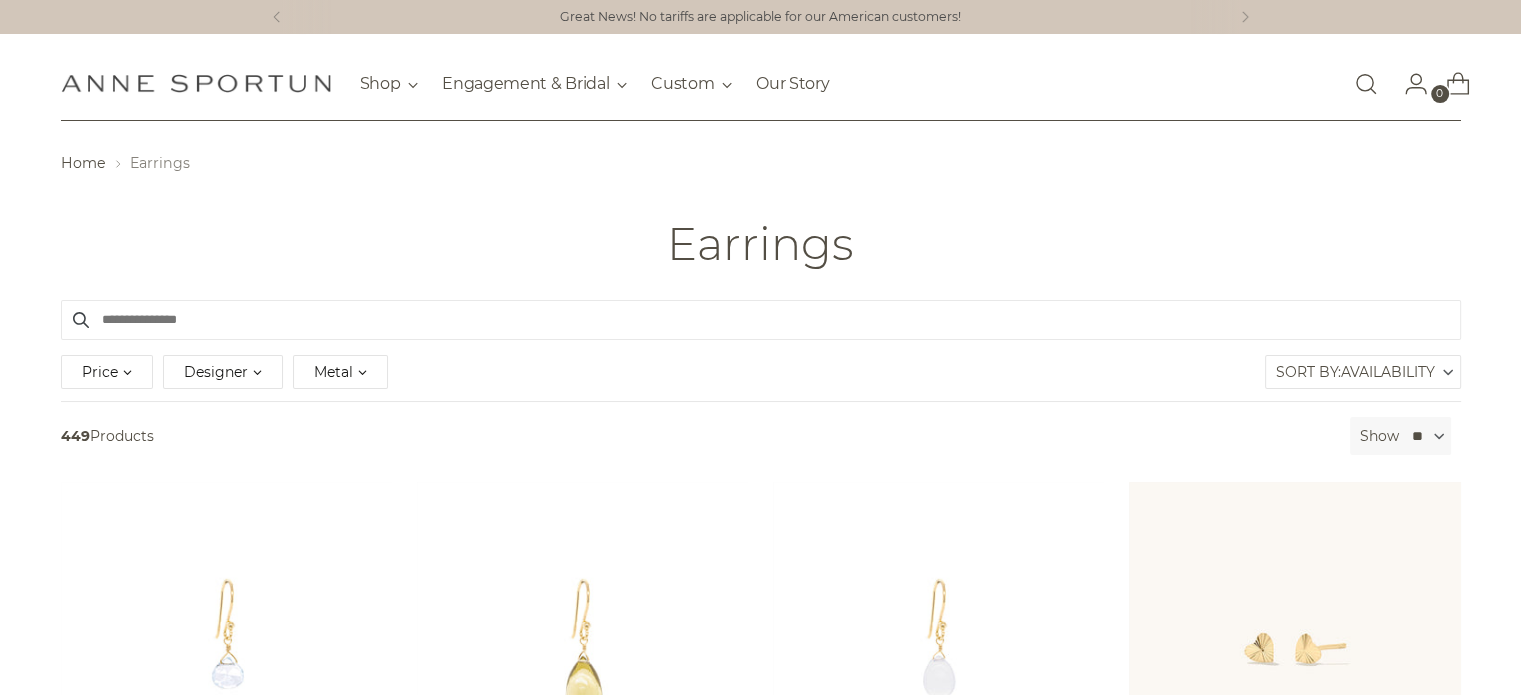 click on "Availability" at bounding box center [1388, 372] 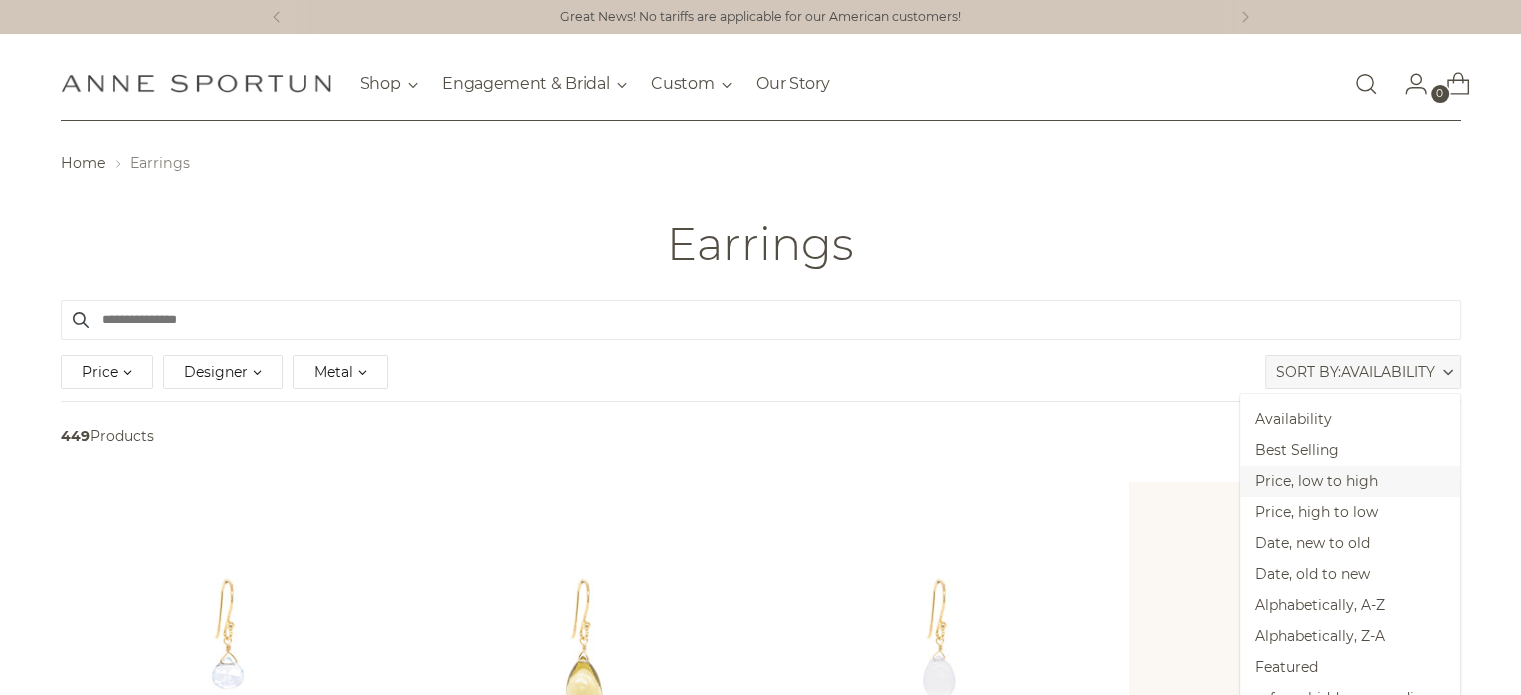 click on "Price, low to high" at bounding box center [1350, 481] 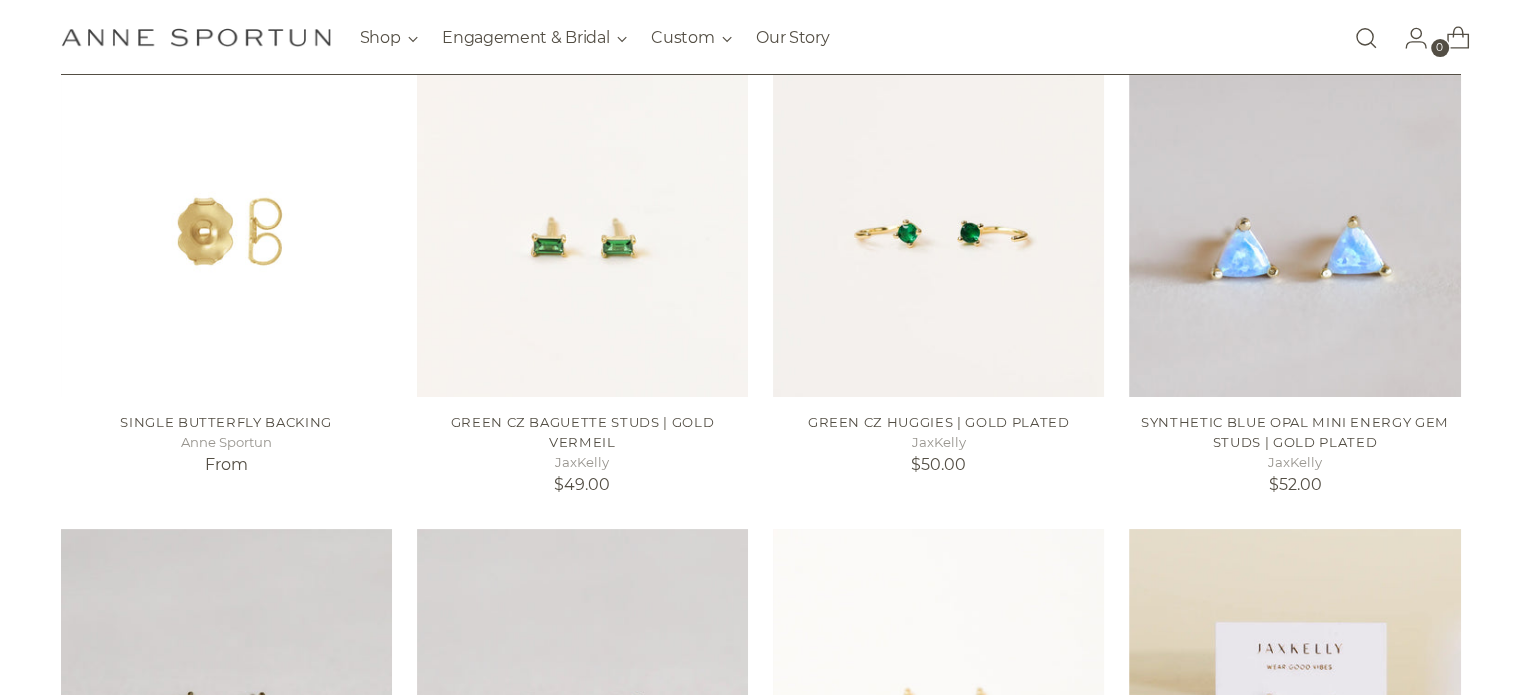 scroll, scrollTop: 419, scrollLeft: 0, axis: vertical 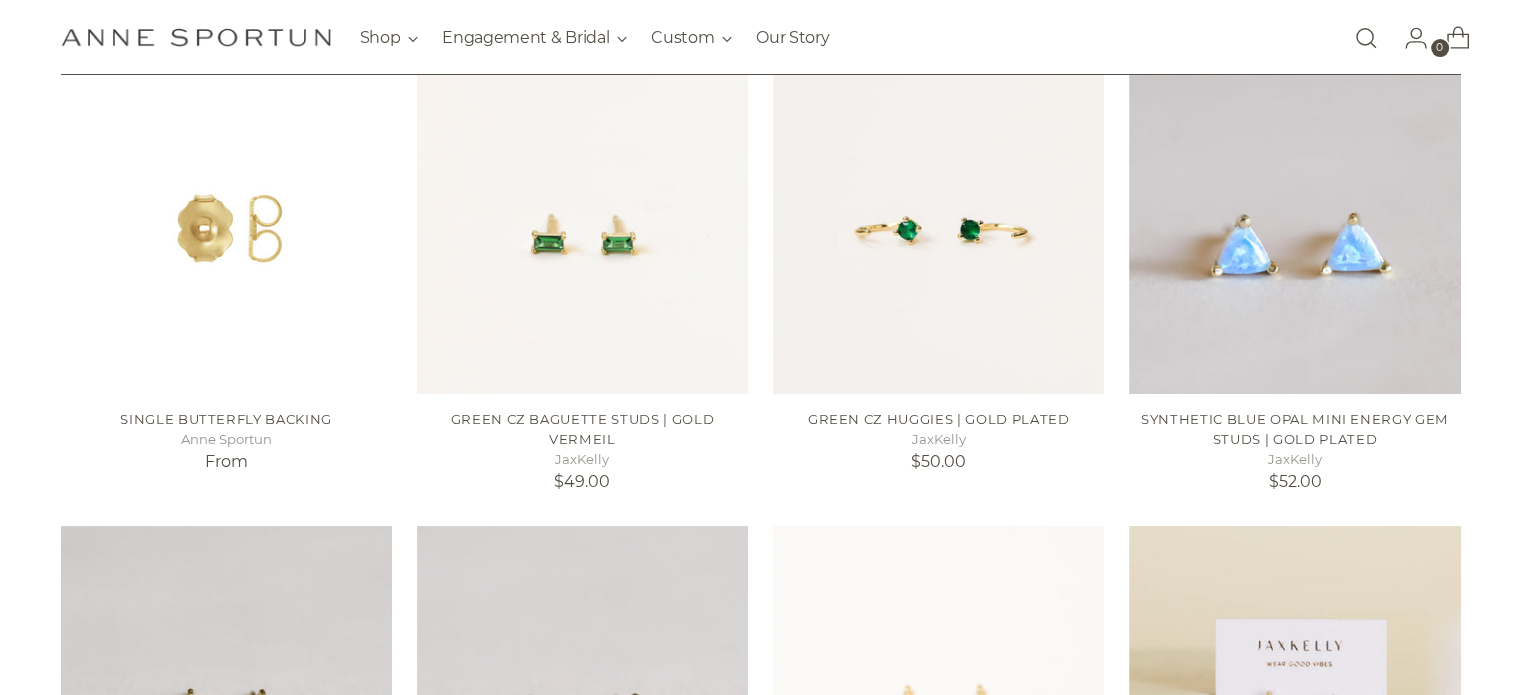 click on "Filter By
Price
**
-
*****
$20.00 $12,720.00
Designer
[PERSON]
(12)
[COMPANY]
(29)
[COMPANY]
(152)
[PERSON]" at bounding box center [760, 909] 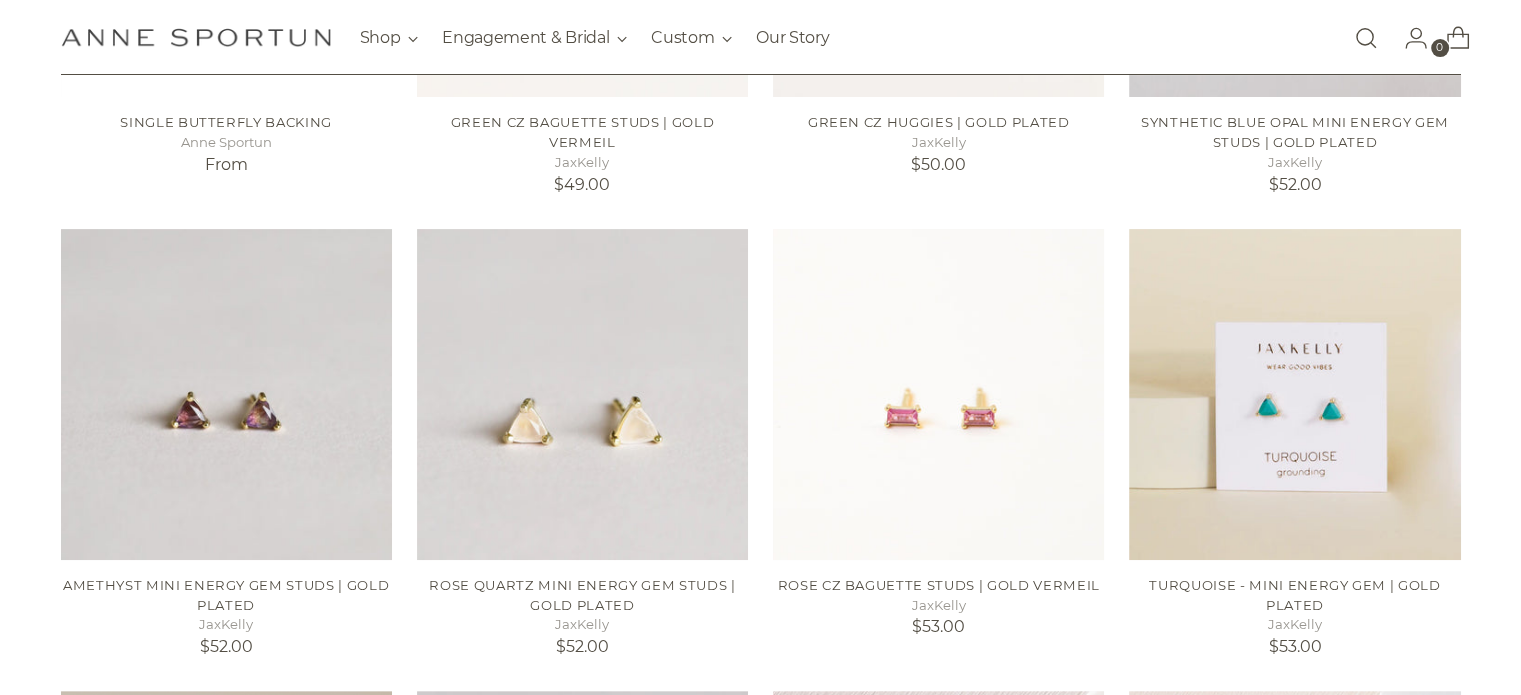 scroll, scrollTop: 727, scrollLeft: 0, axis: vertical 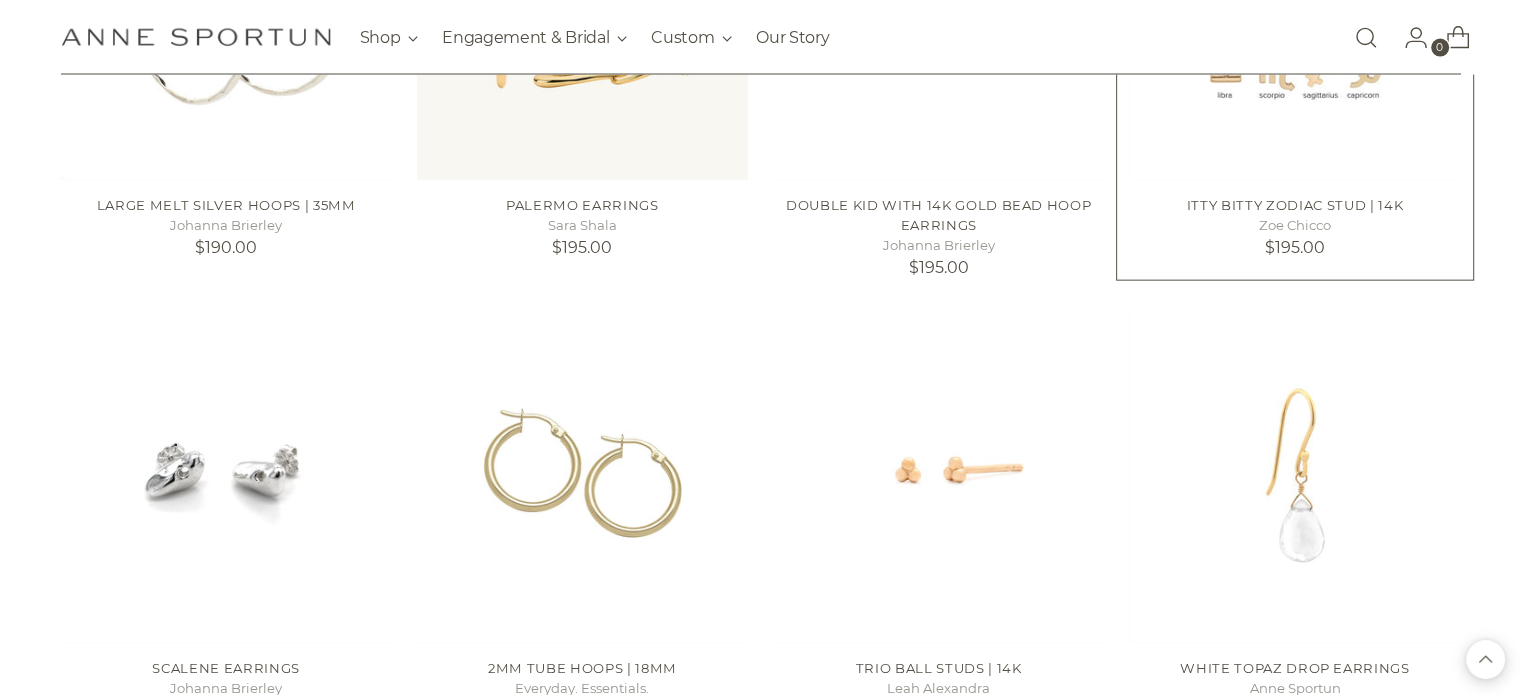 click at bounding box center [0, 0] 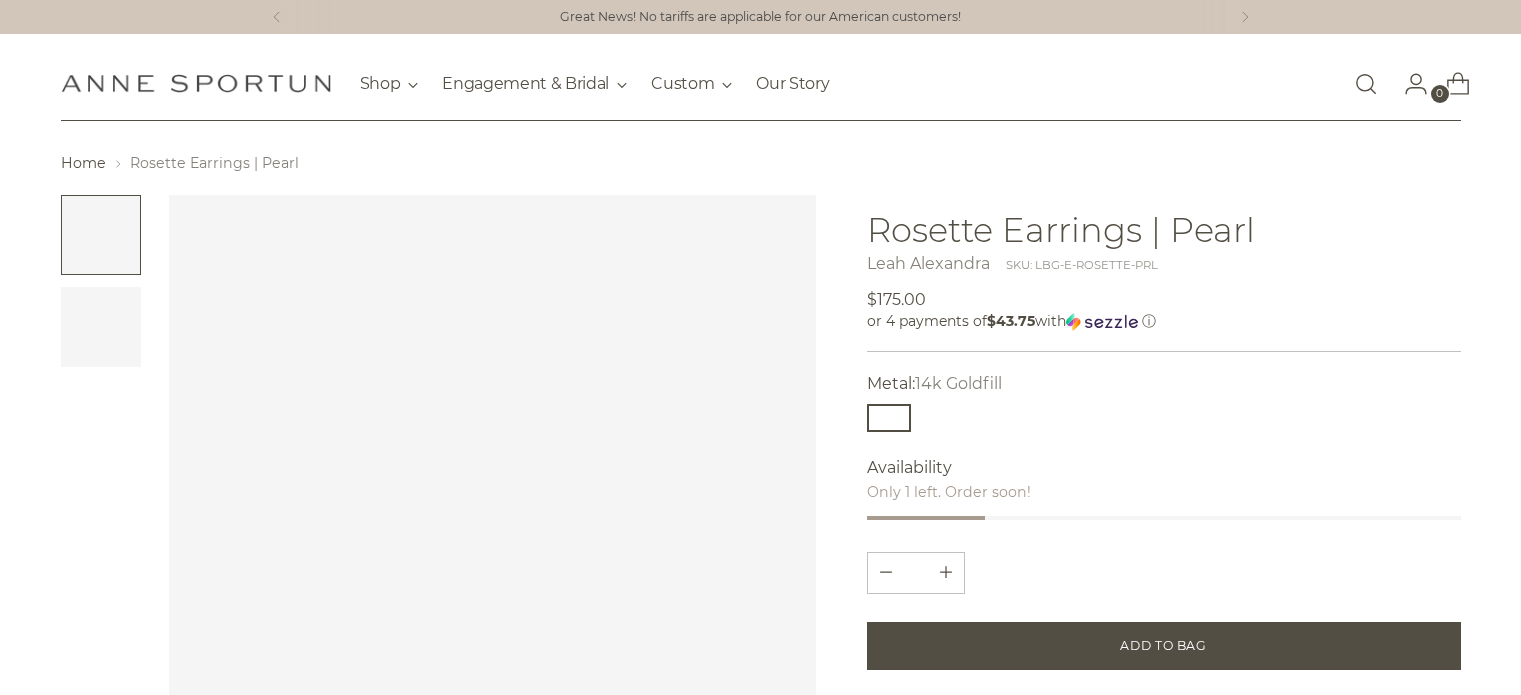 scroll, scrollTop: 0, scrollLeft: 0, axis: both 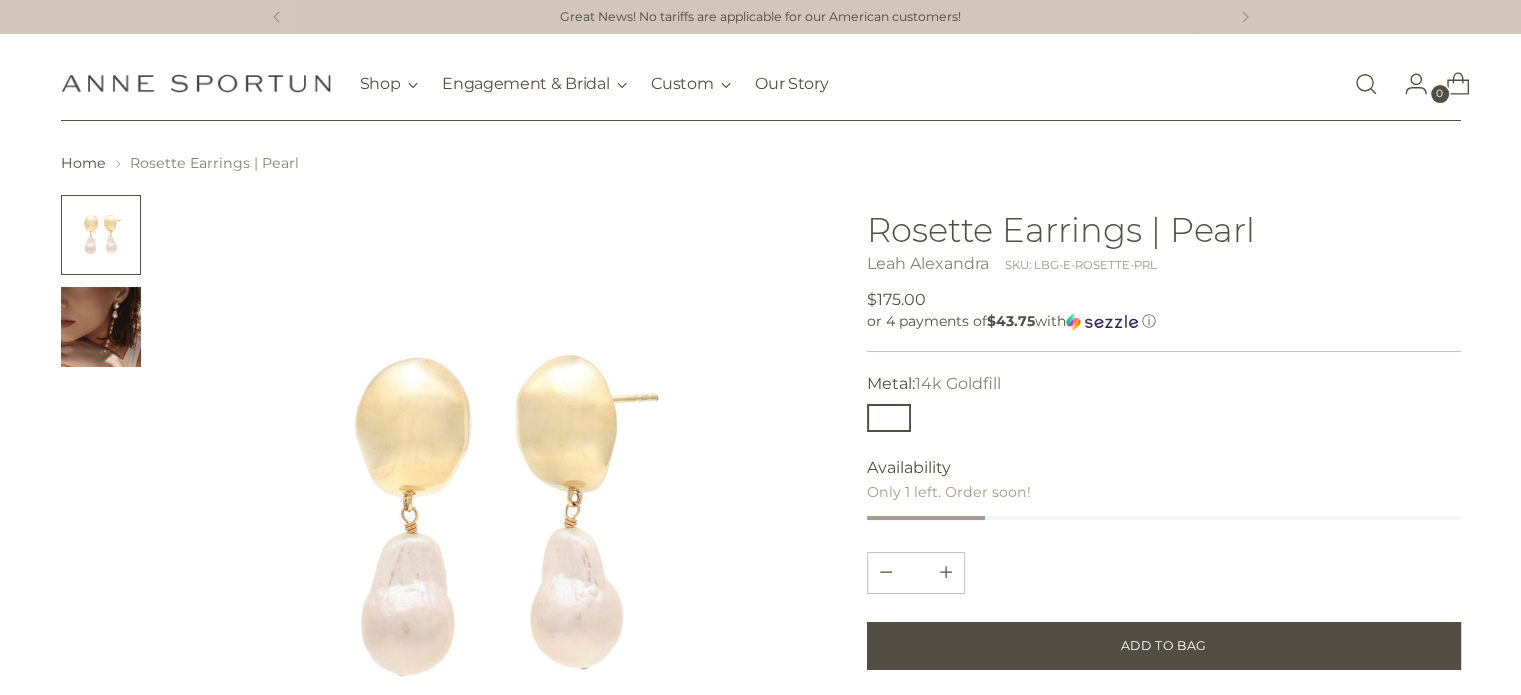 click at bounding box center (101, 327) 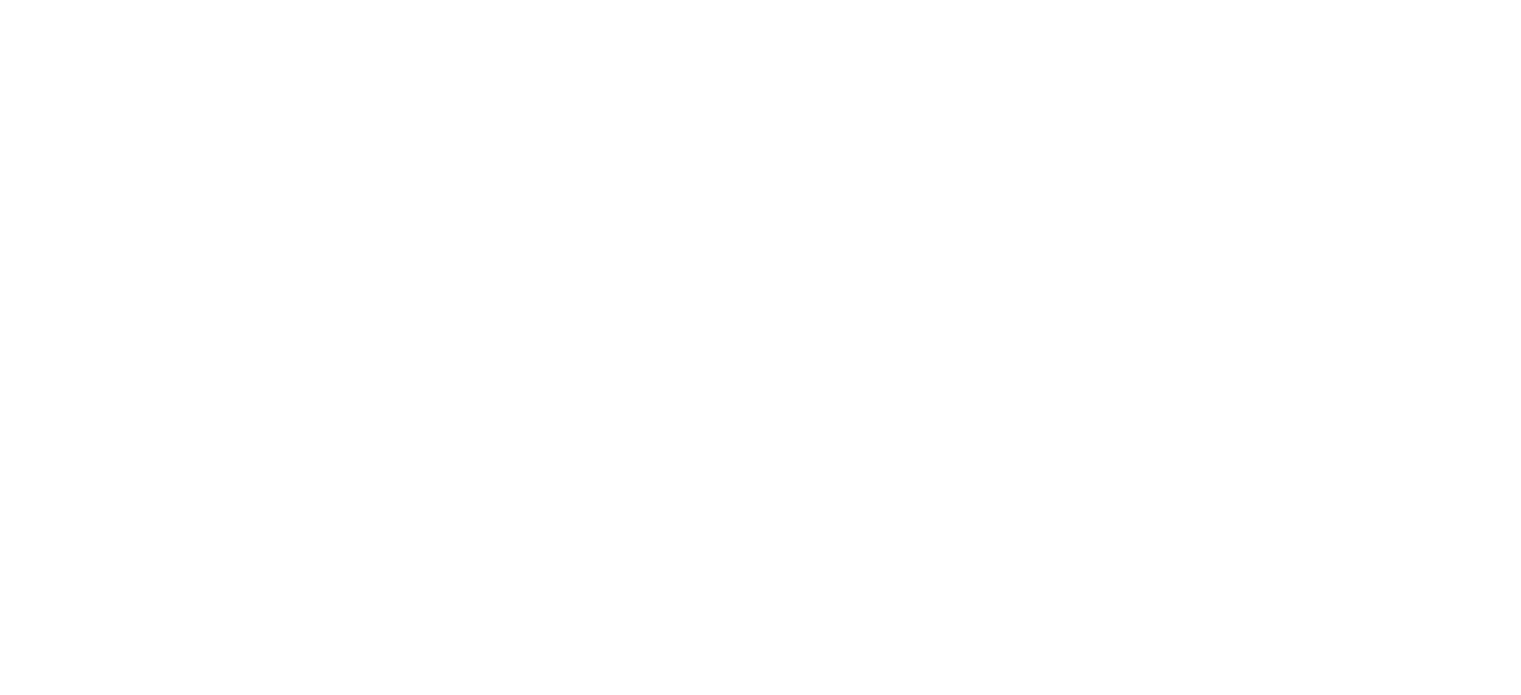 scroll, scrollTop: 0, scrollLeft: 0, axis: both 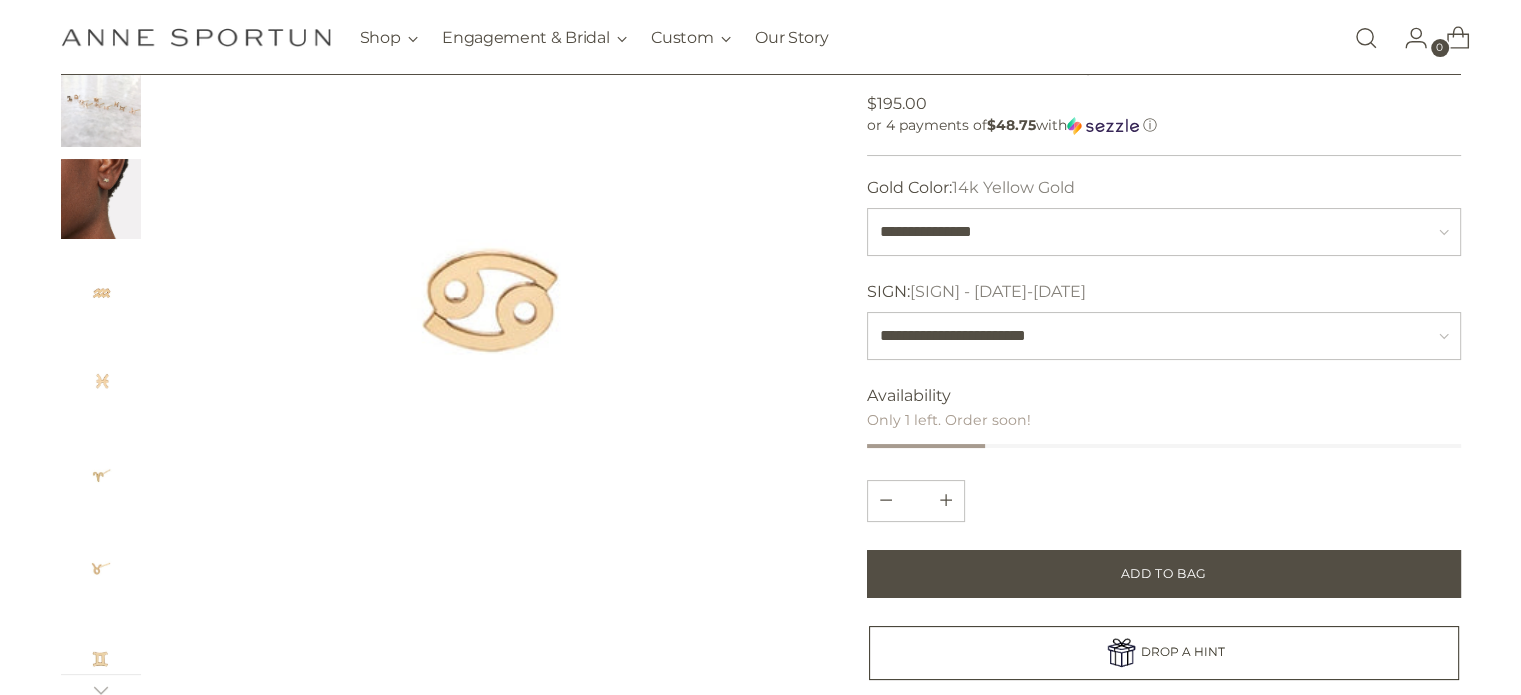 click at bounding box center (101, 199) 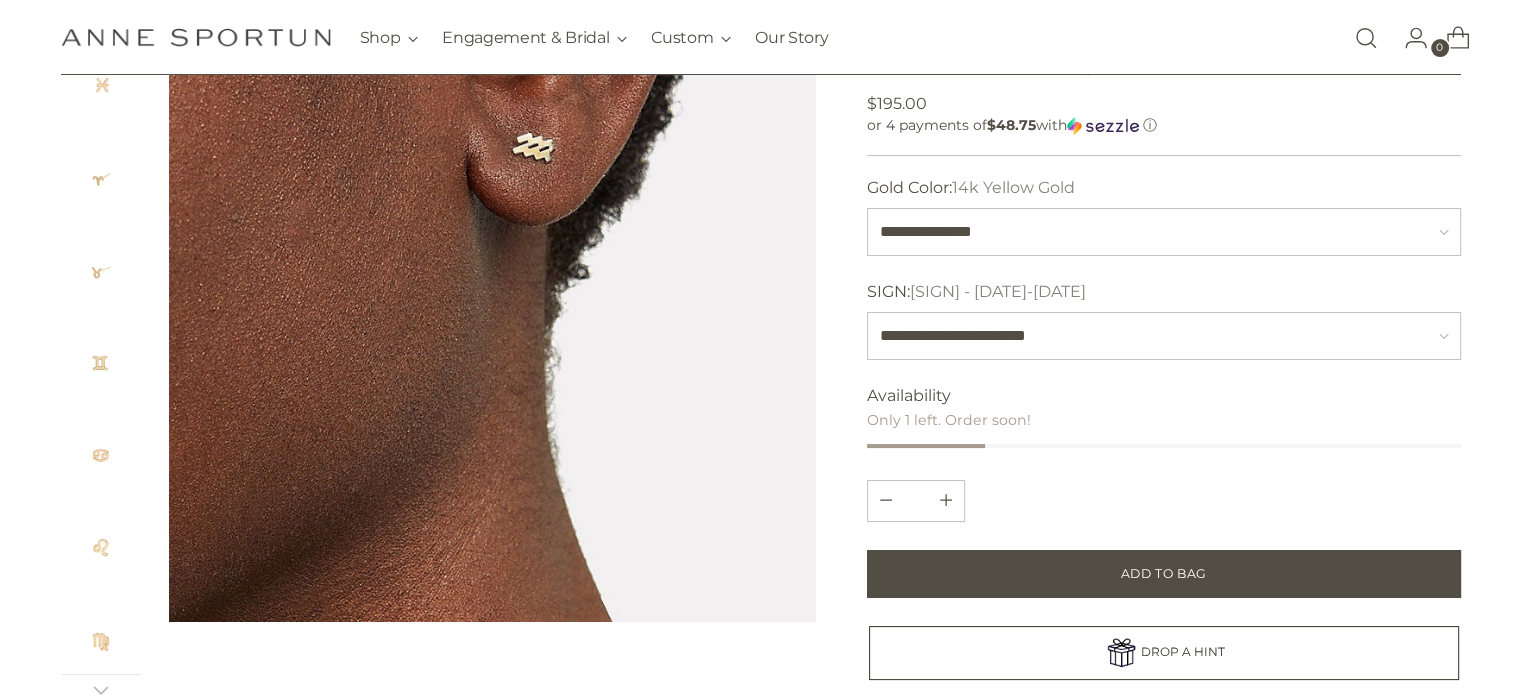 scroll, scrollTop: 298, scrollLeft: 0, axis: vertical 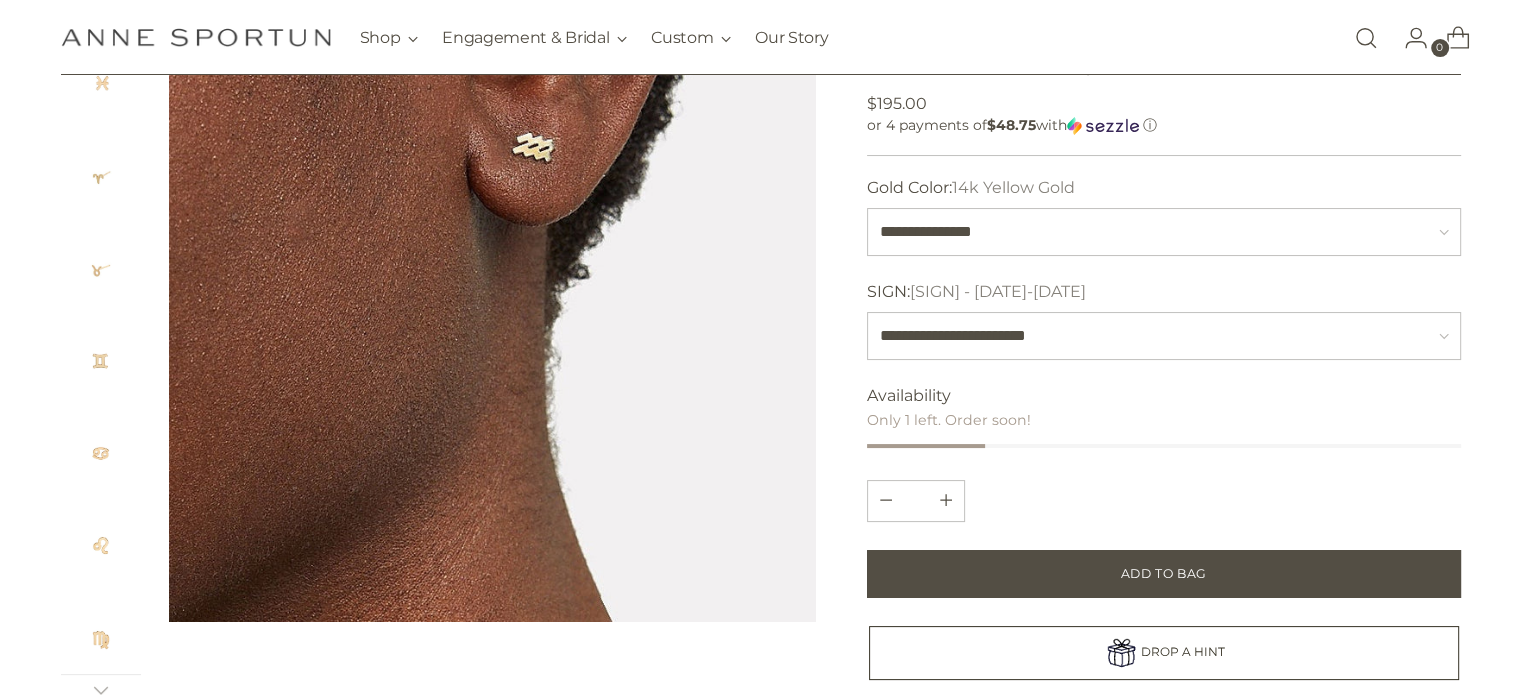 click at bounding box center [101, 453] 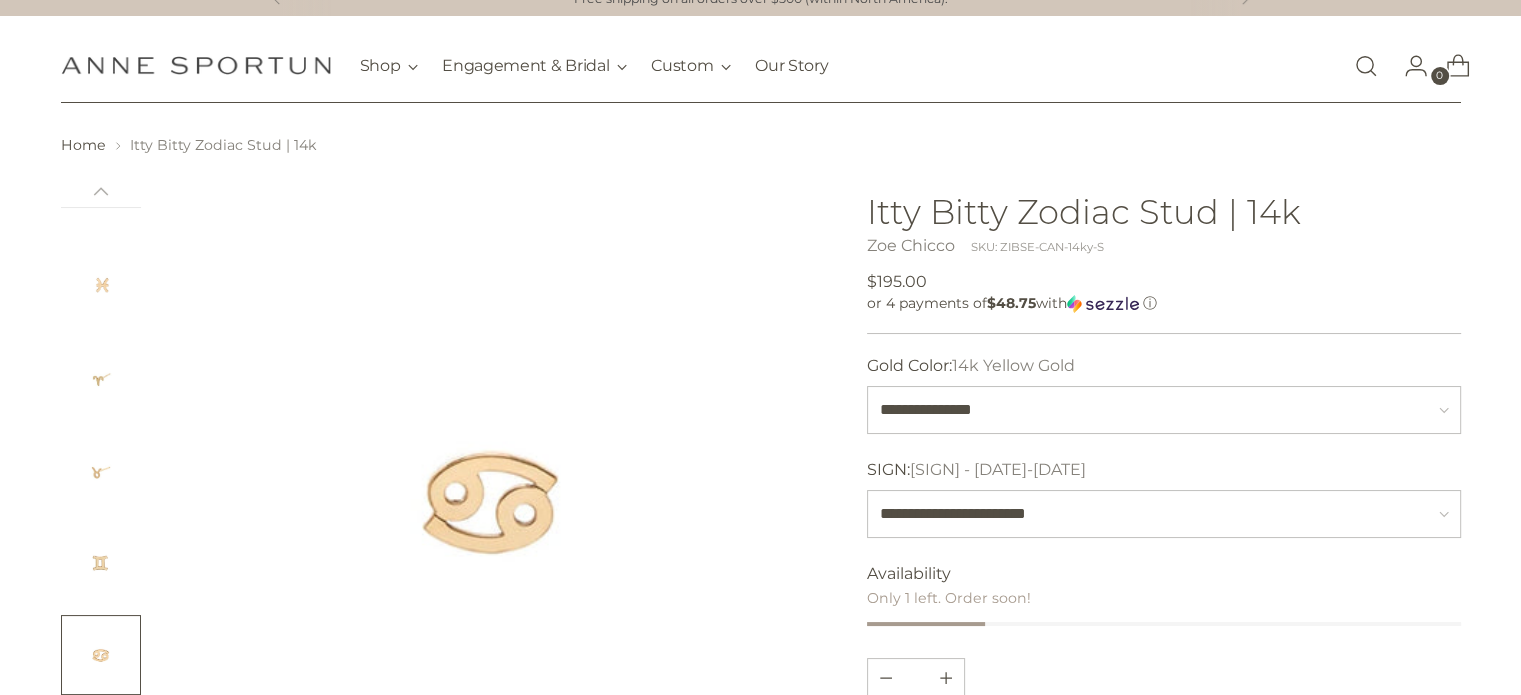 scroll, scrollTop: 0, scrollLeft: 0, axis: both 